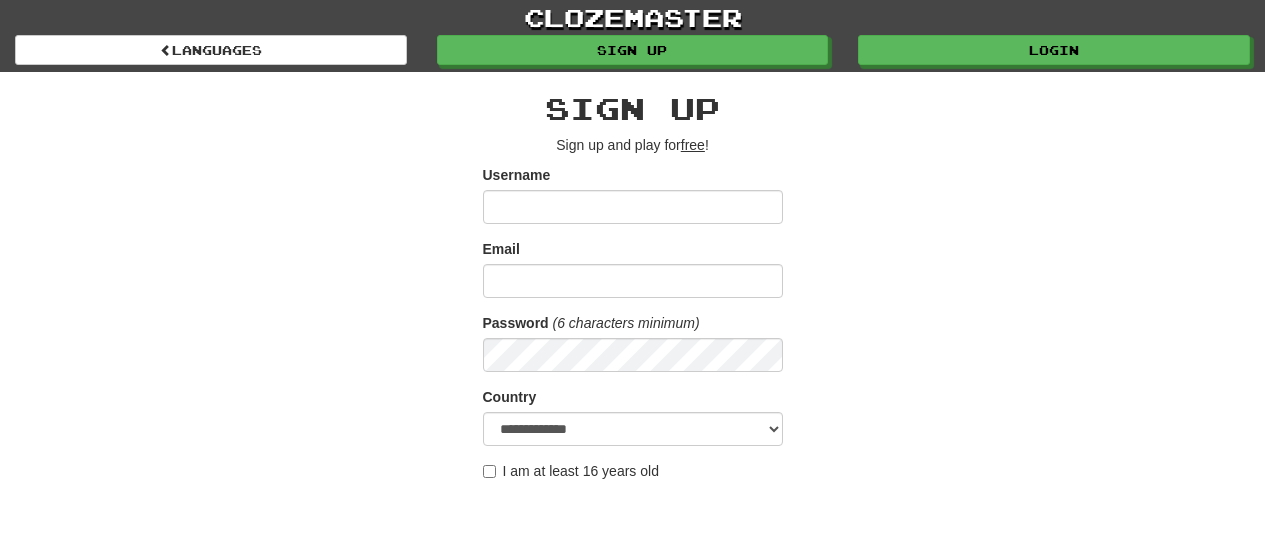 scroll, scrollTop: 0, scrollLeft: 0, axis: both 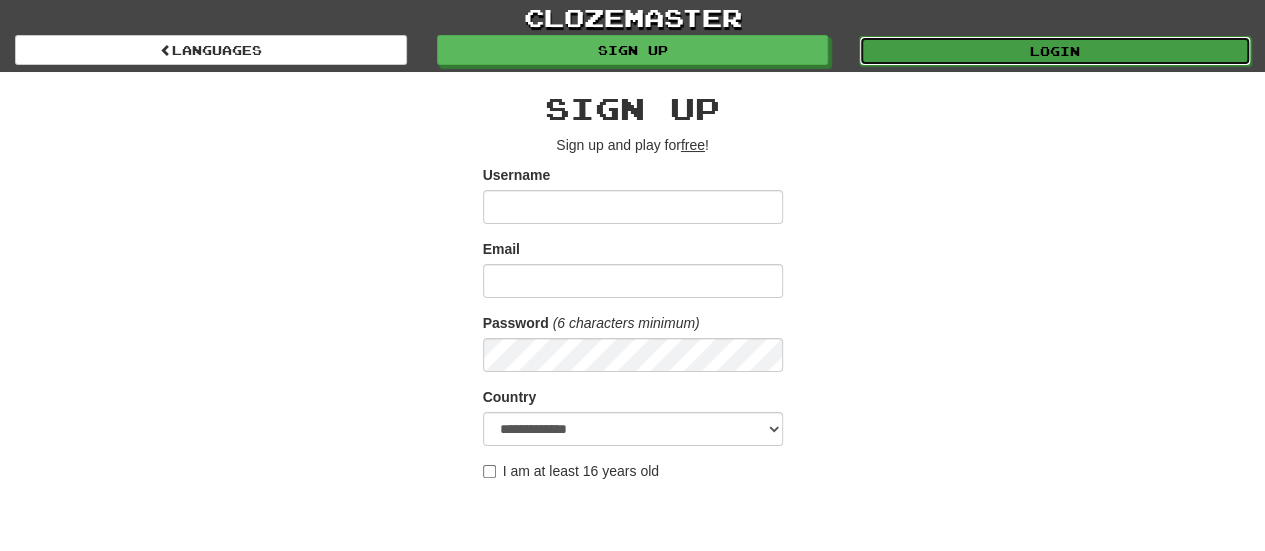 click on "Login" at bounding box center (1055, 51) 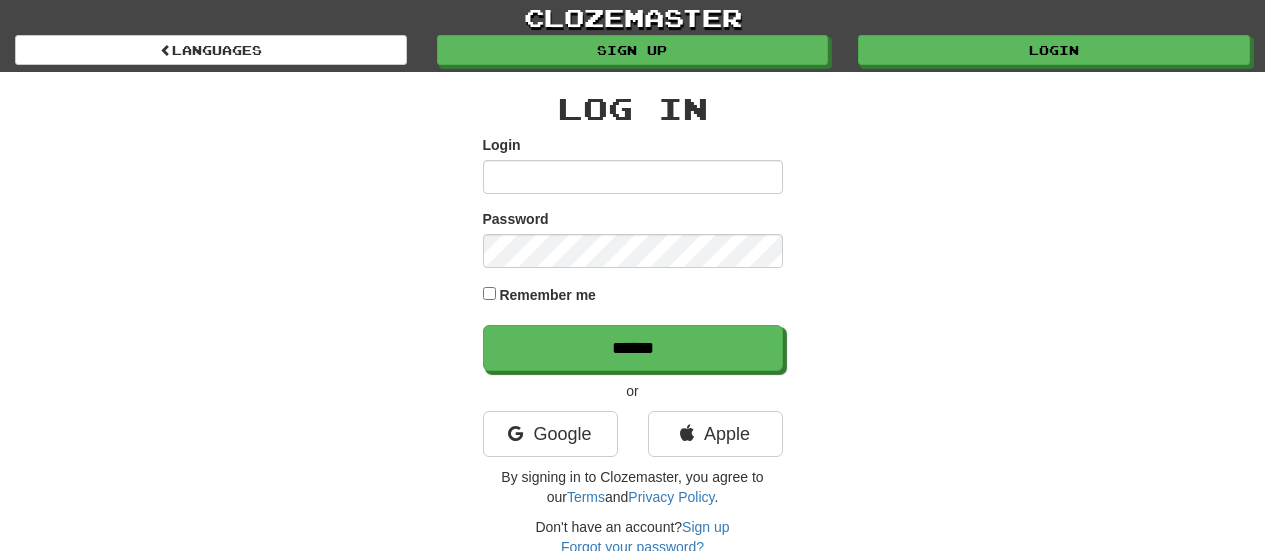 scroll, scrollTop: 0, scrollLeft: 0, axis: both 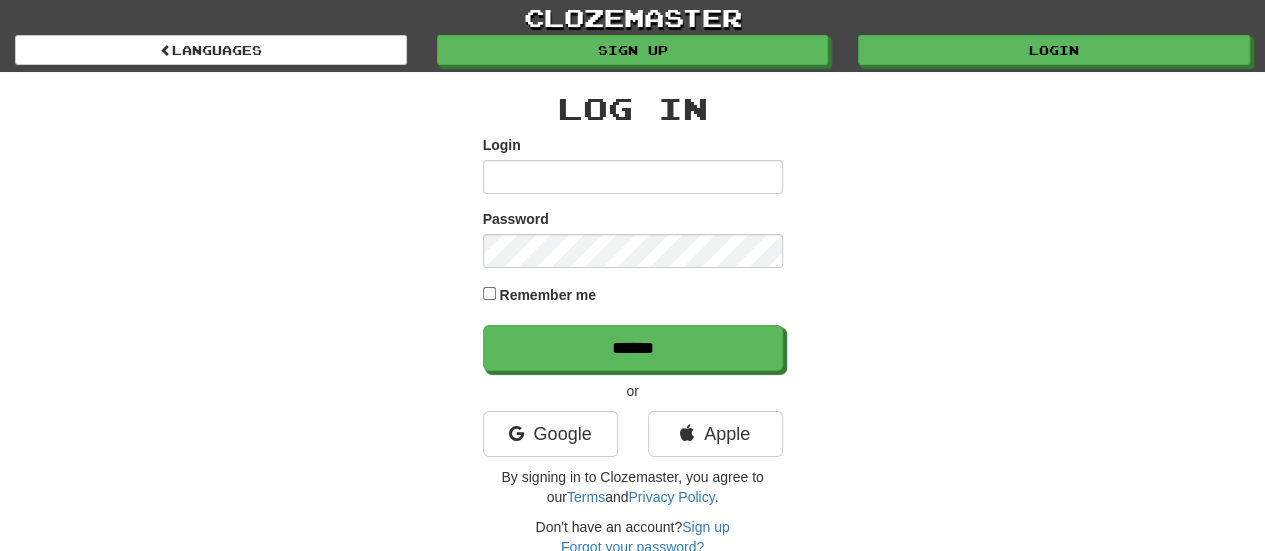 type on "**********" 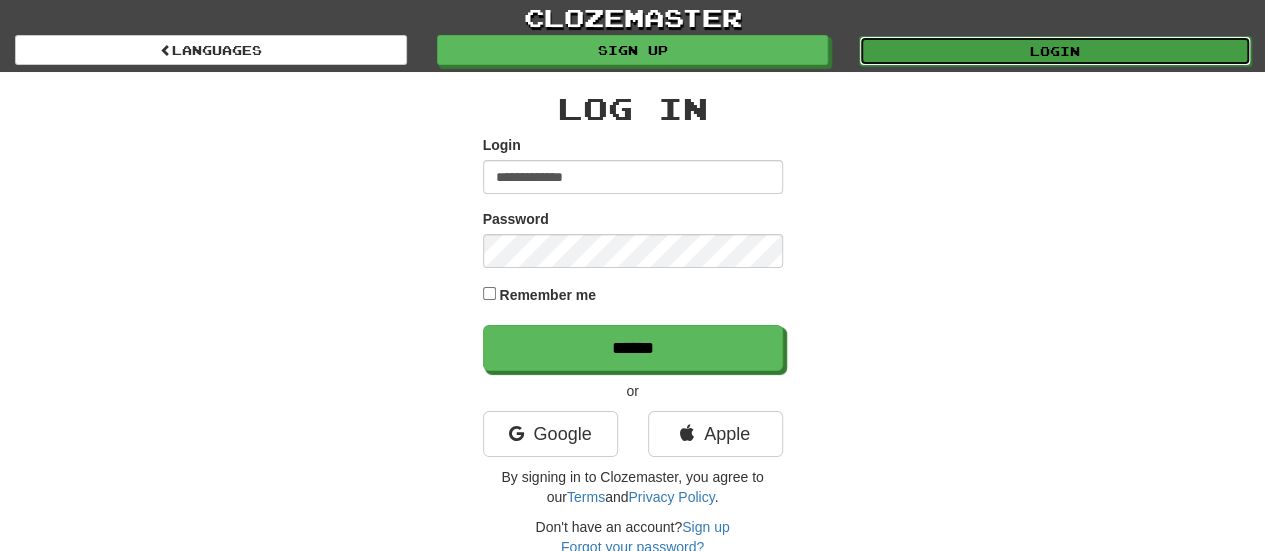 click on "Login" at bounding box center (1055, 51) 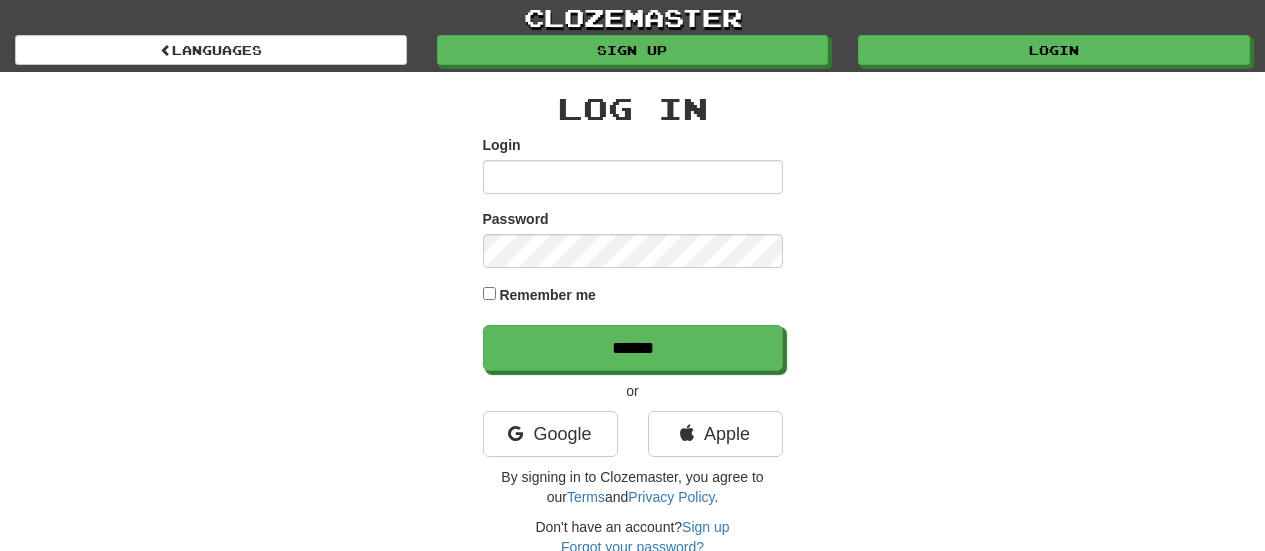 scroll, scrollTop: 0, scrollLeft: 0, axis: both 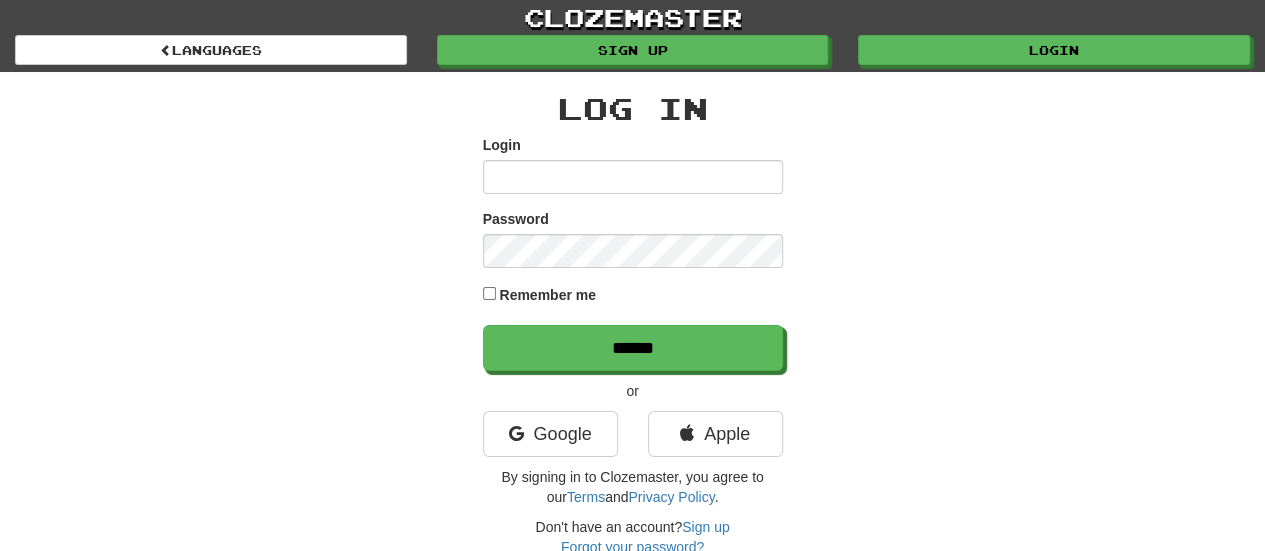 type on "**********" 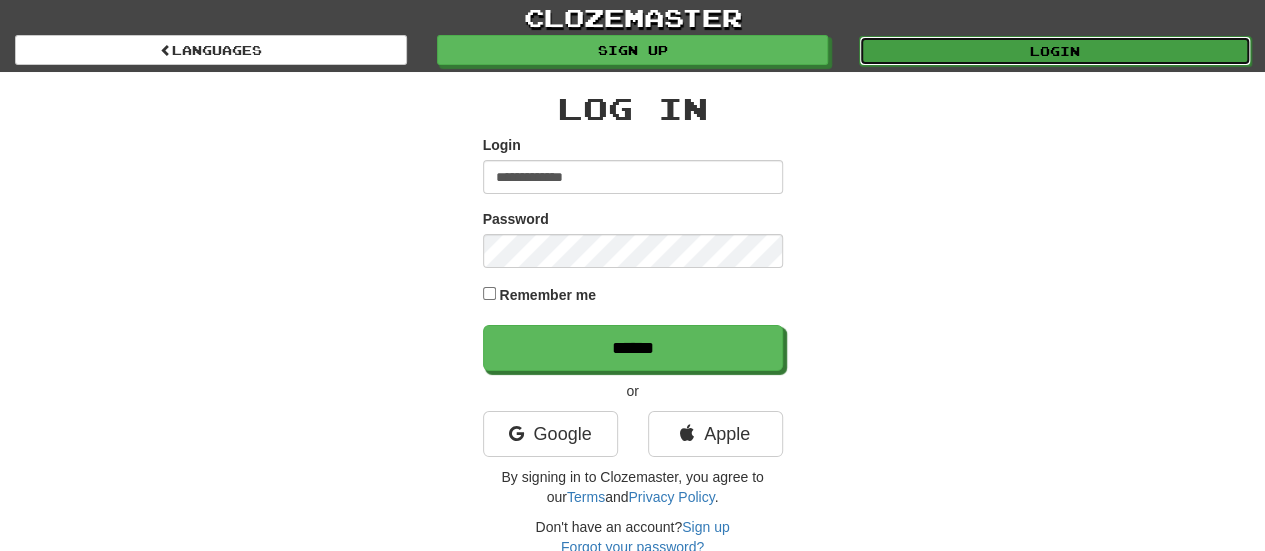 click on "Login" at bounding box center [1055, 51] 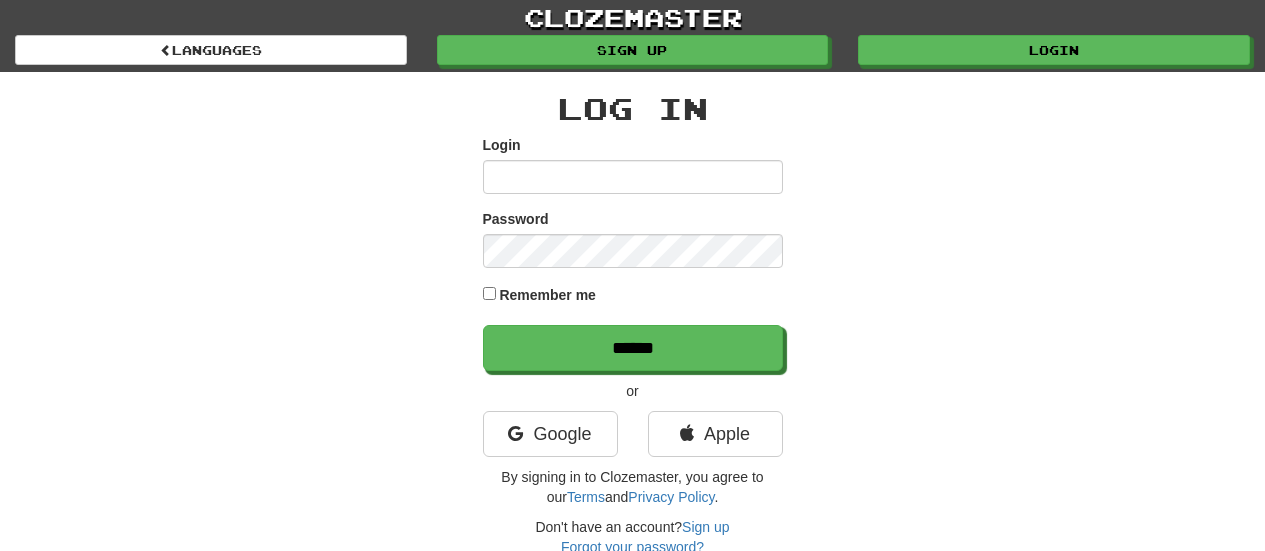 scroll, scrollTop: 0, scrollLeft: 0, axis: both 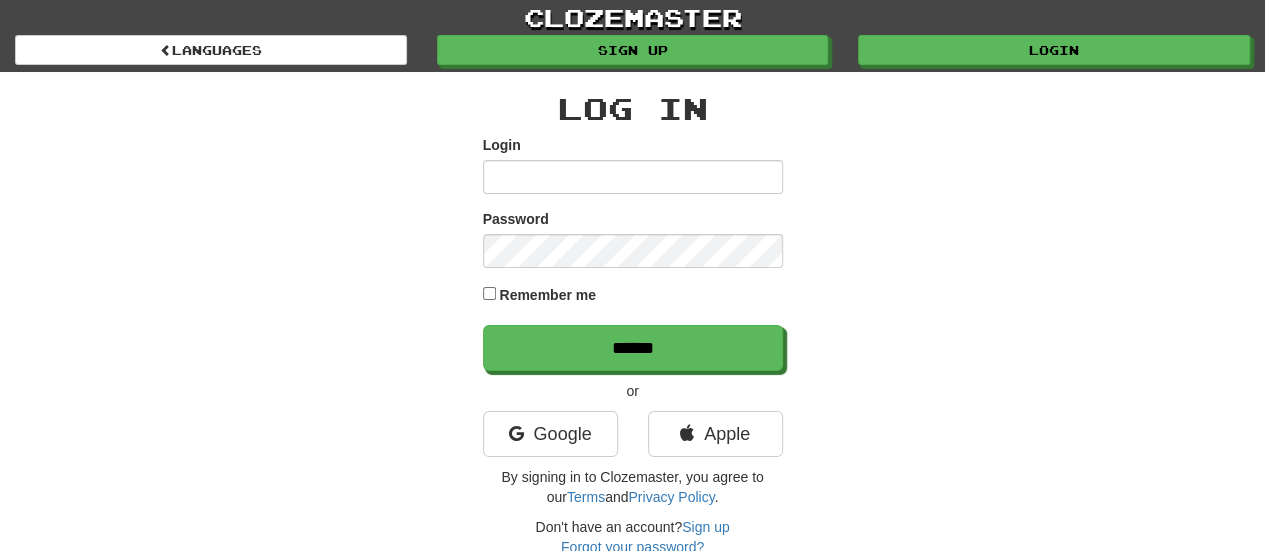 type on "**********" 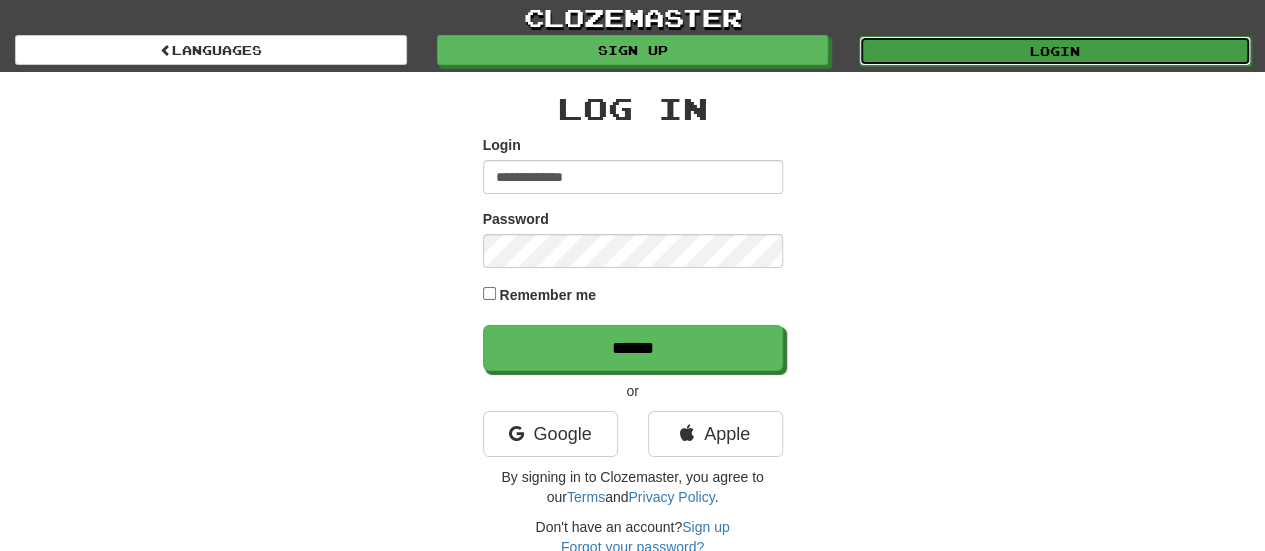 click on "Login" at bounding box center (1055, 51) 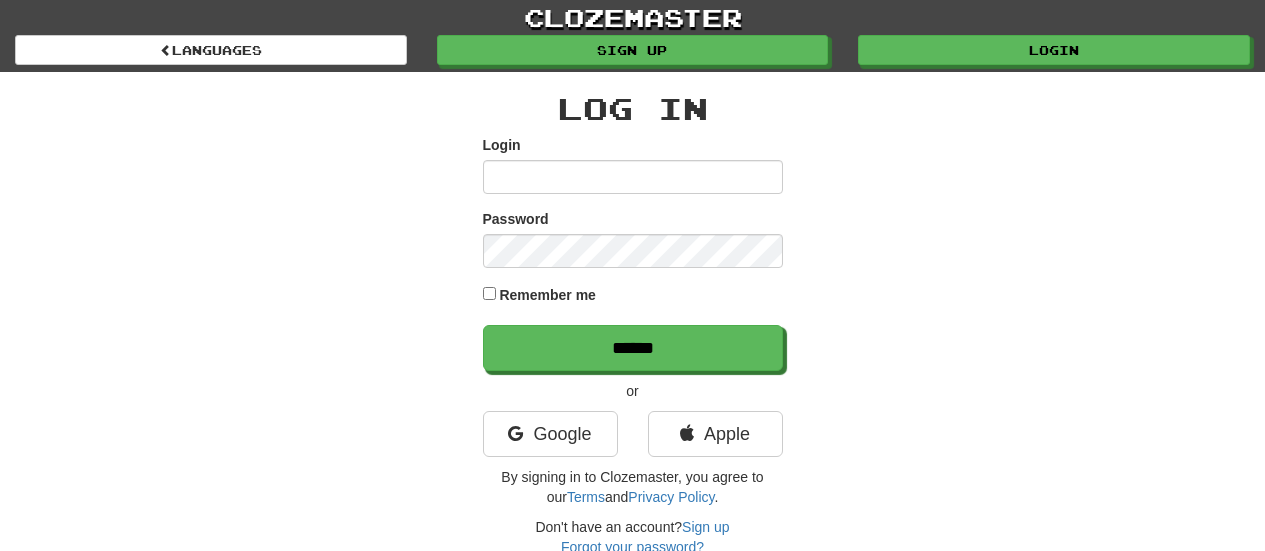 scroll, scrollTop: 0, scrollLeft: 0, axis: both 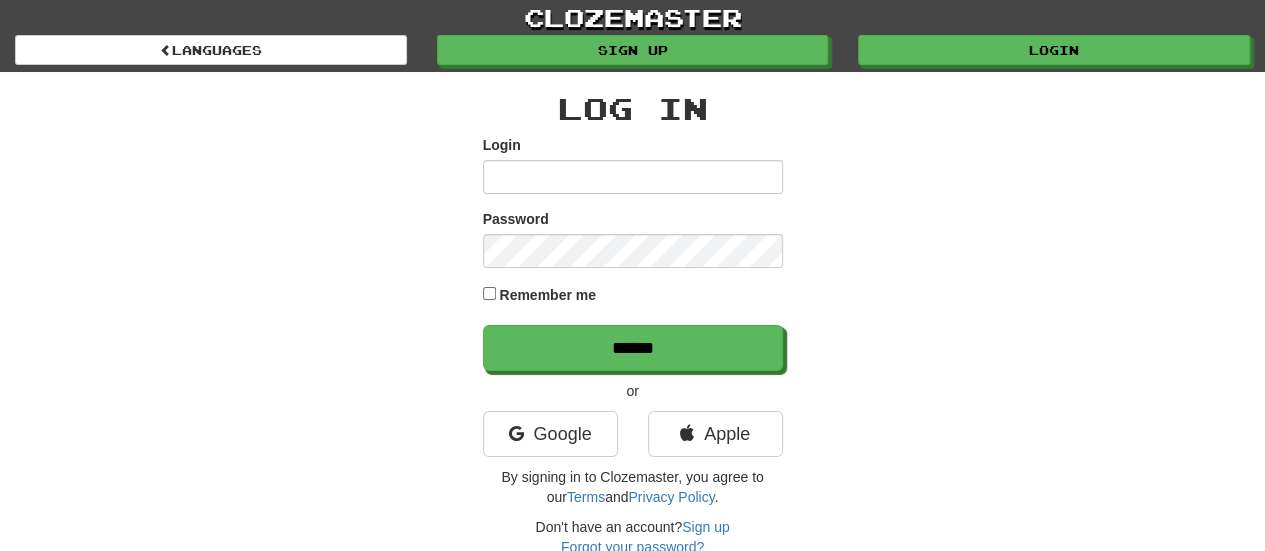 type on "**********" 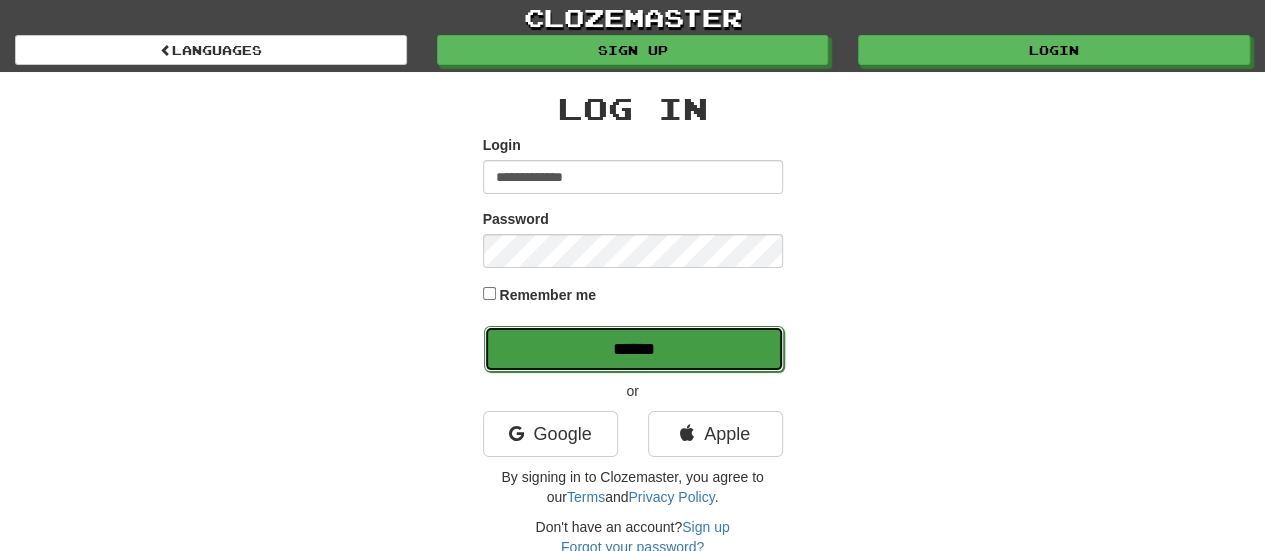 click on "******" at bounding box center [634, 349] 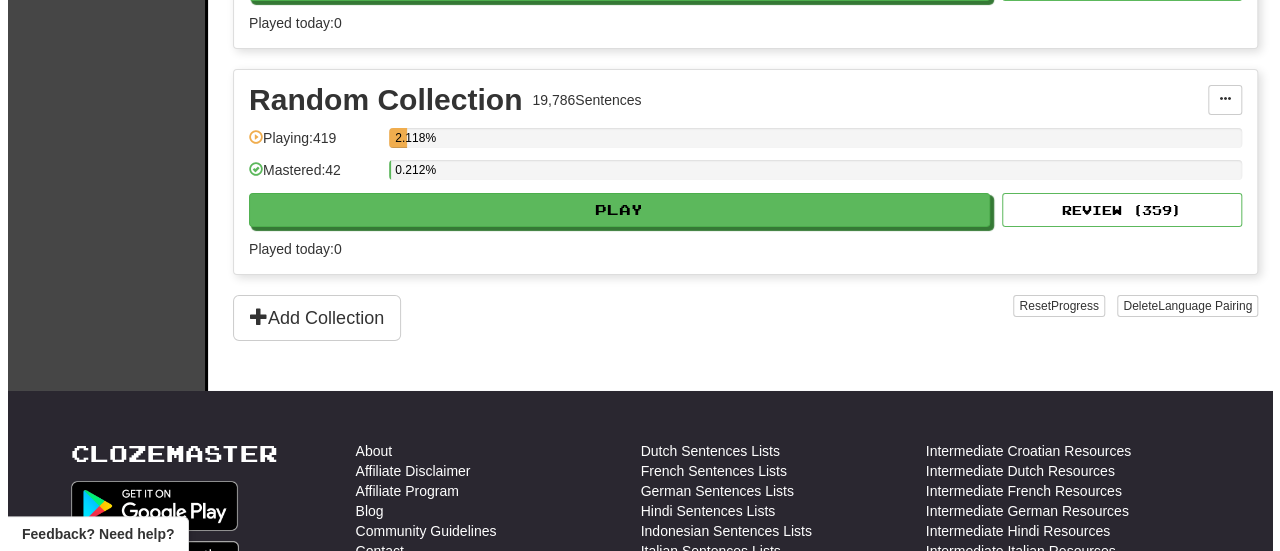 scroll, scrollTop: 3329, scrollLeft: 0, axis: vertical 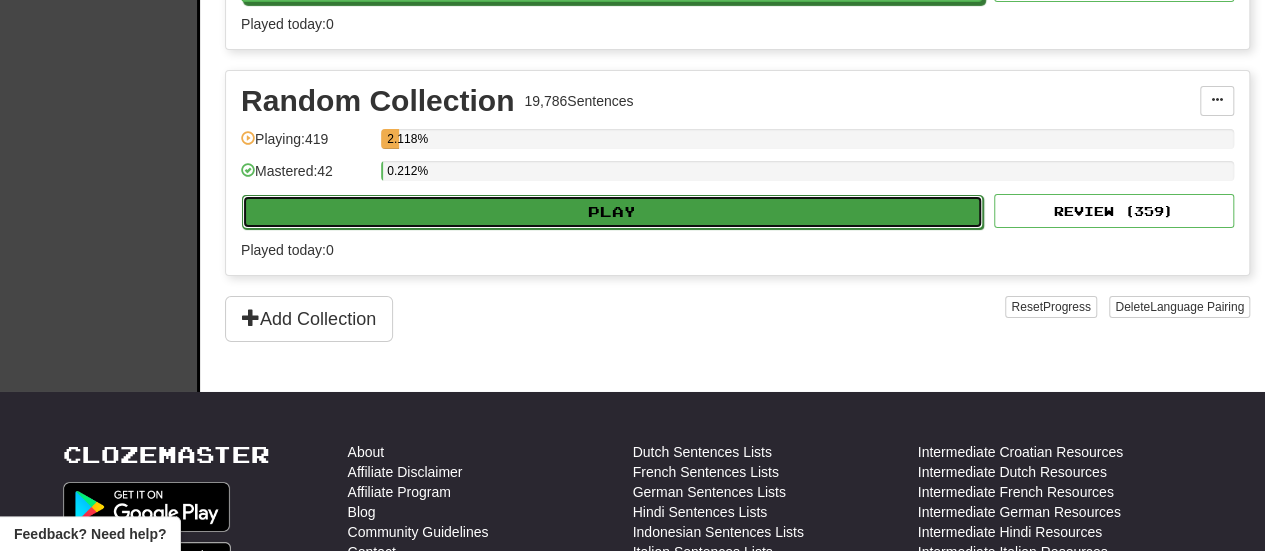 click on "Play" at bounding box center (612, 212) 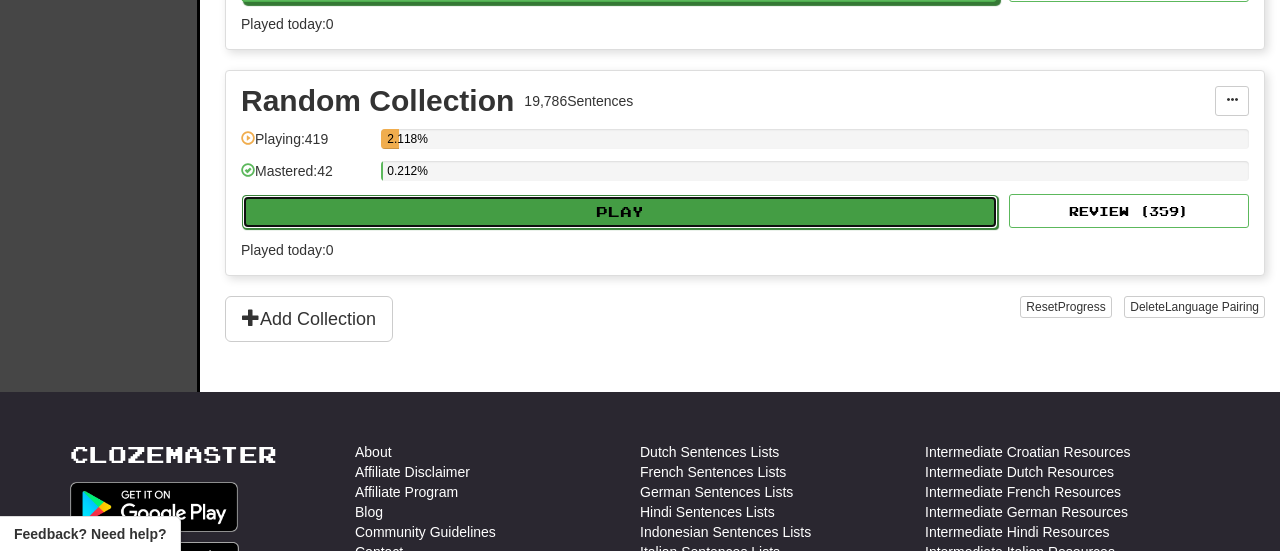 select on "**" 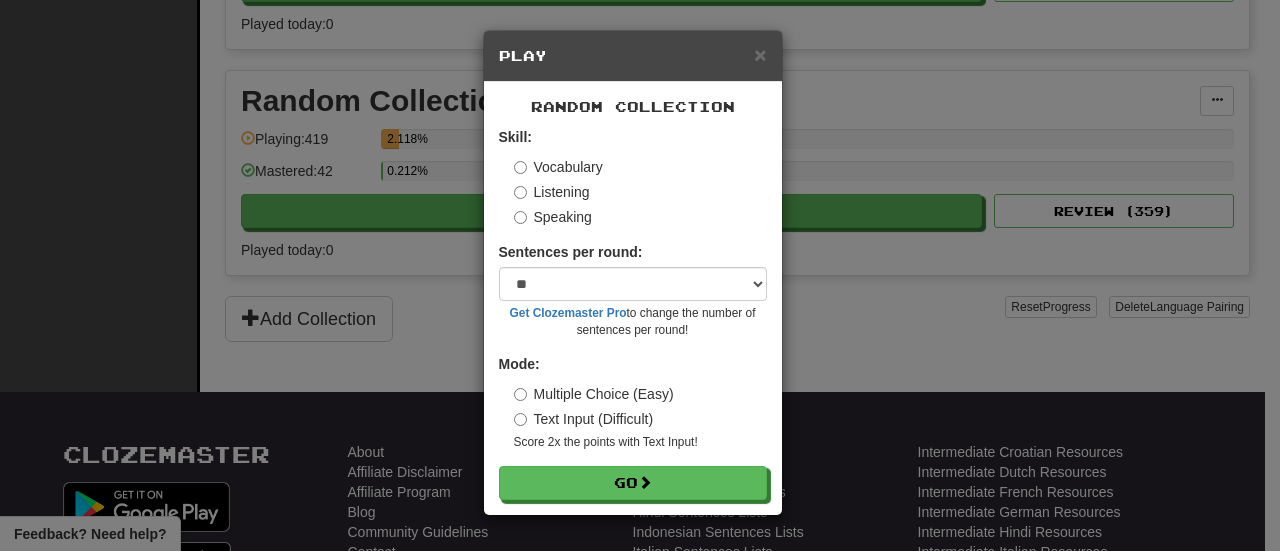 click on "Listening" at bounding box center [552, 192] 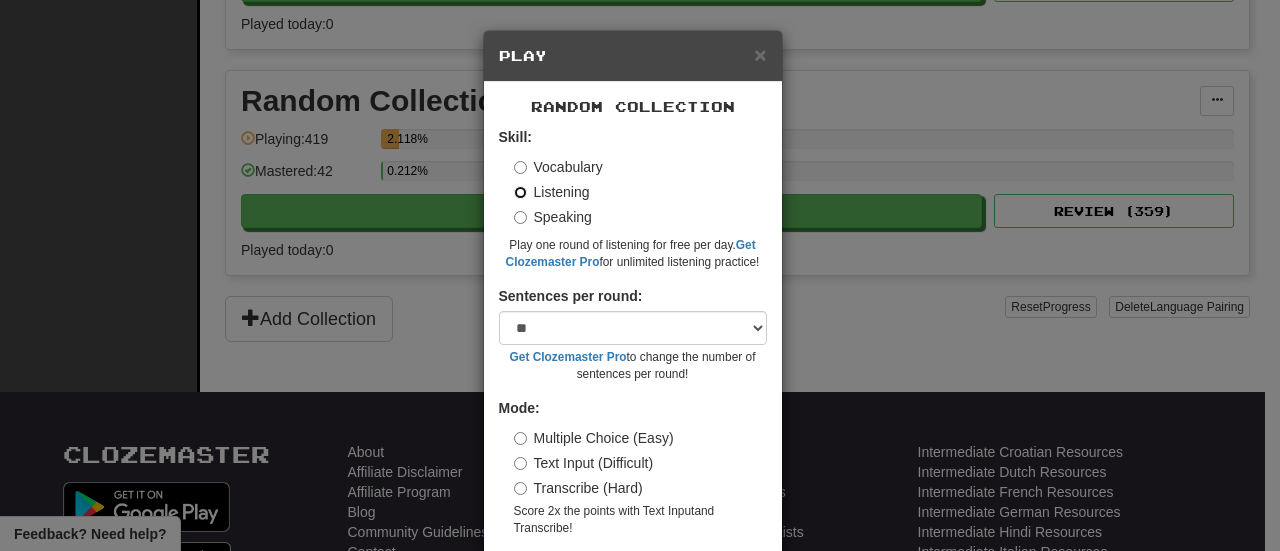 scroll, scrollTop: 79, scrollLeft: 0, axis: vertical 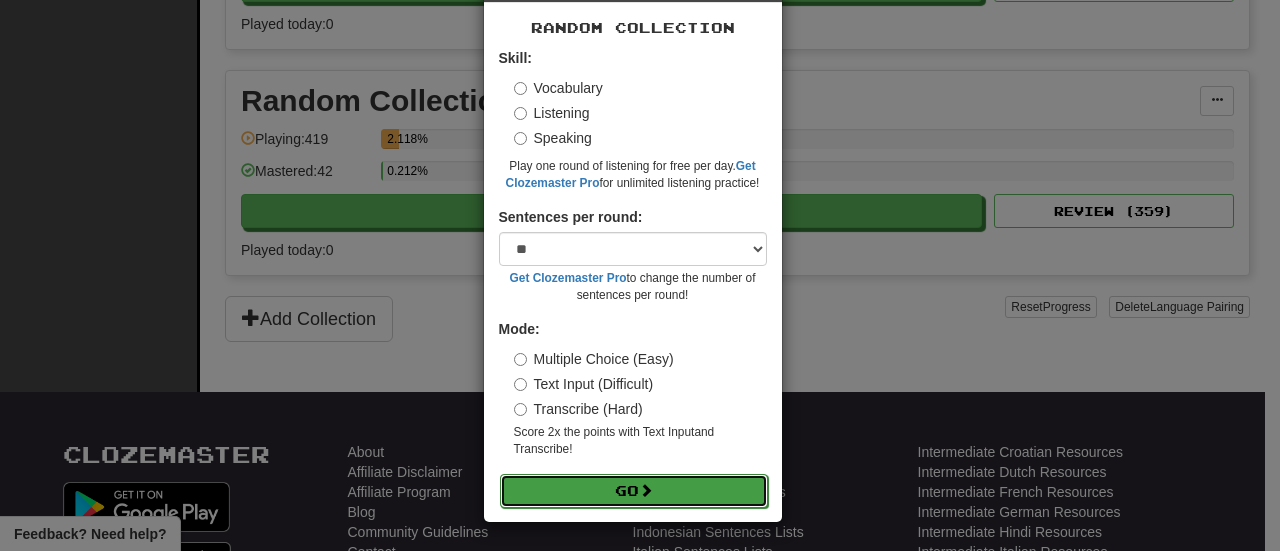 click on "Go" at bounding box center (634, 491) 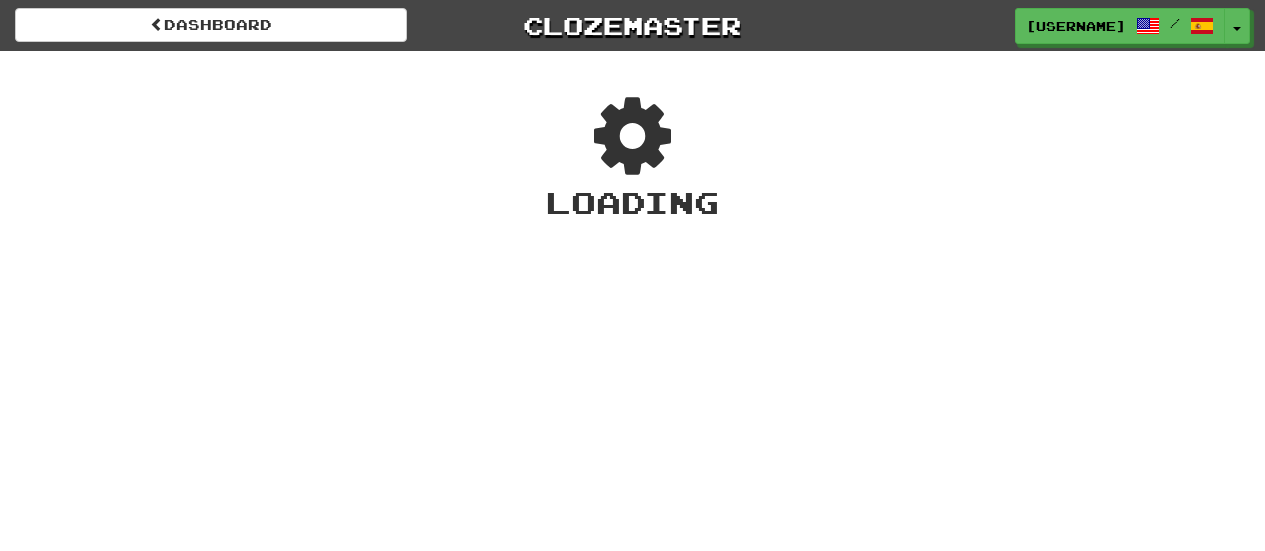 scroll, scrollTop: 0, scrollLeft: 0, axis: both 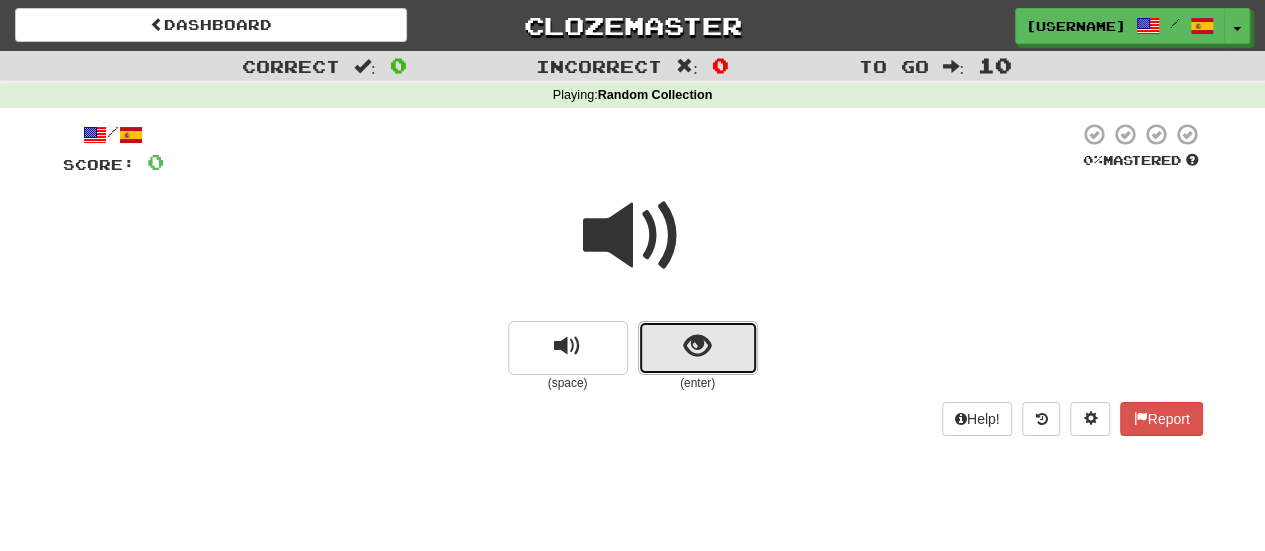 click at bounding box center [698, 348] 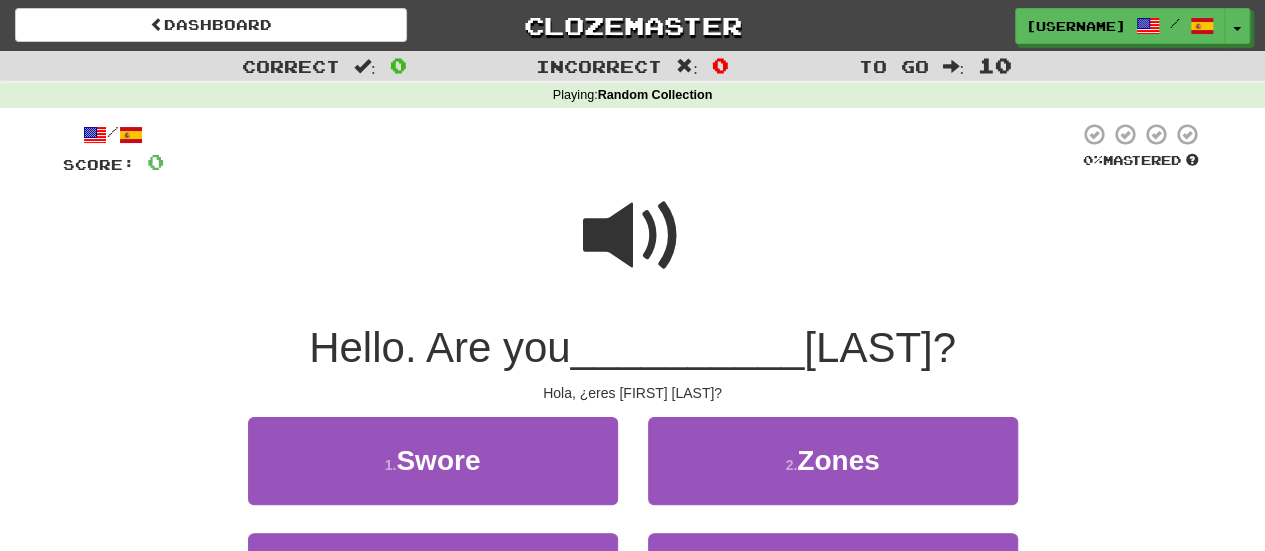 click at bounding box center (633, 236) 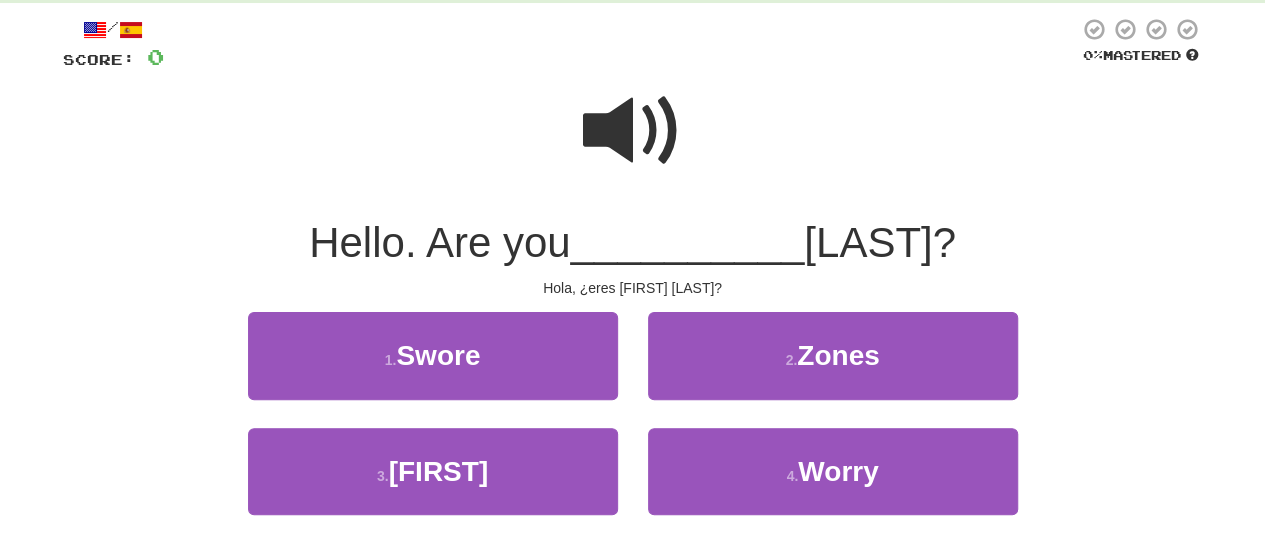 scroll, scrollTop: 106, scrollLeft: 0, axis: vertical 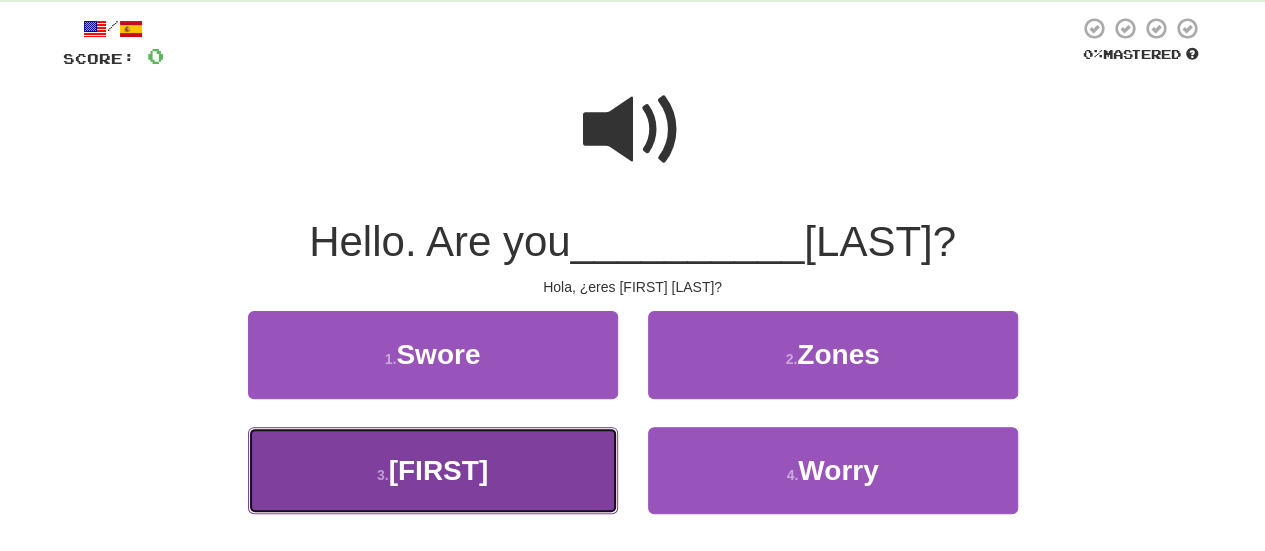 click on "3 .  Jackie" at bounding box center (433, 470) 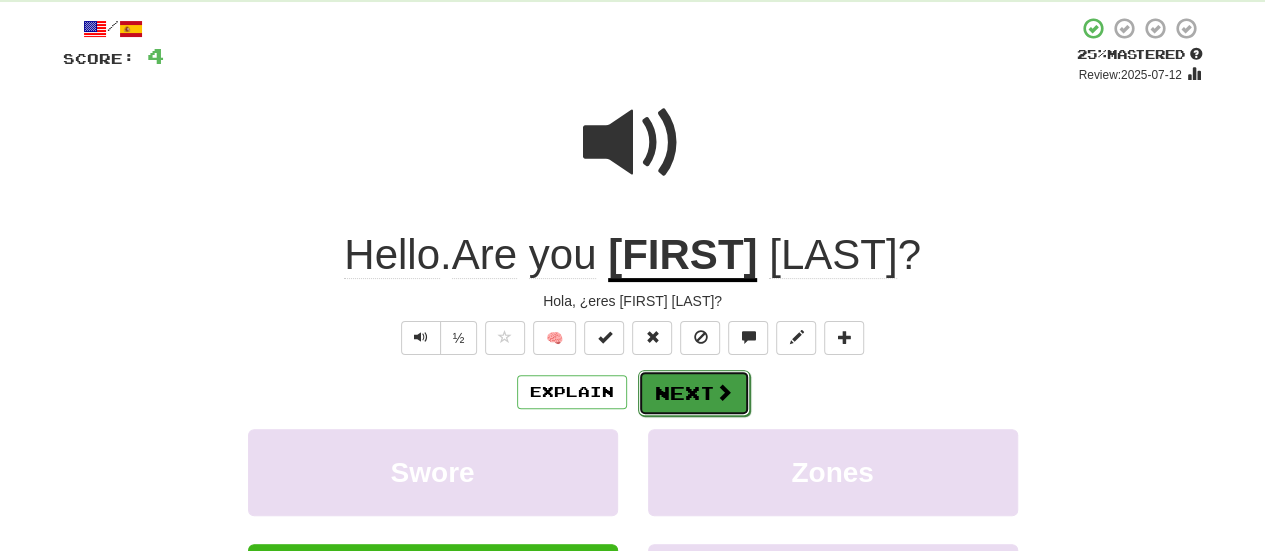 click on "Next" at bounding box center [694, 393] 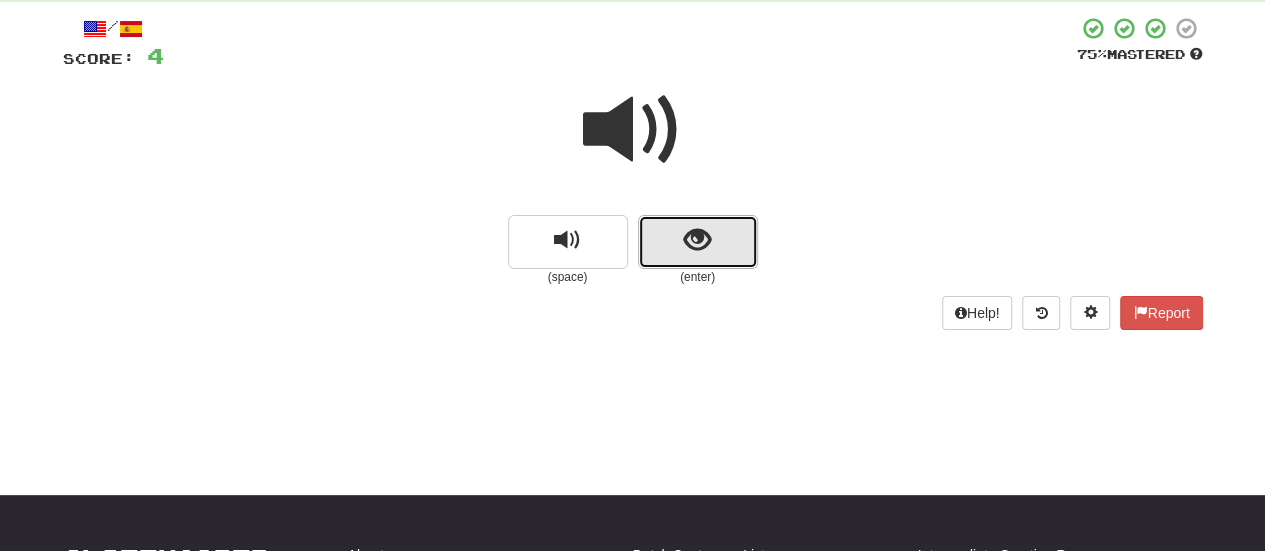 click at bounding box center [697, 240] 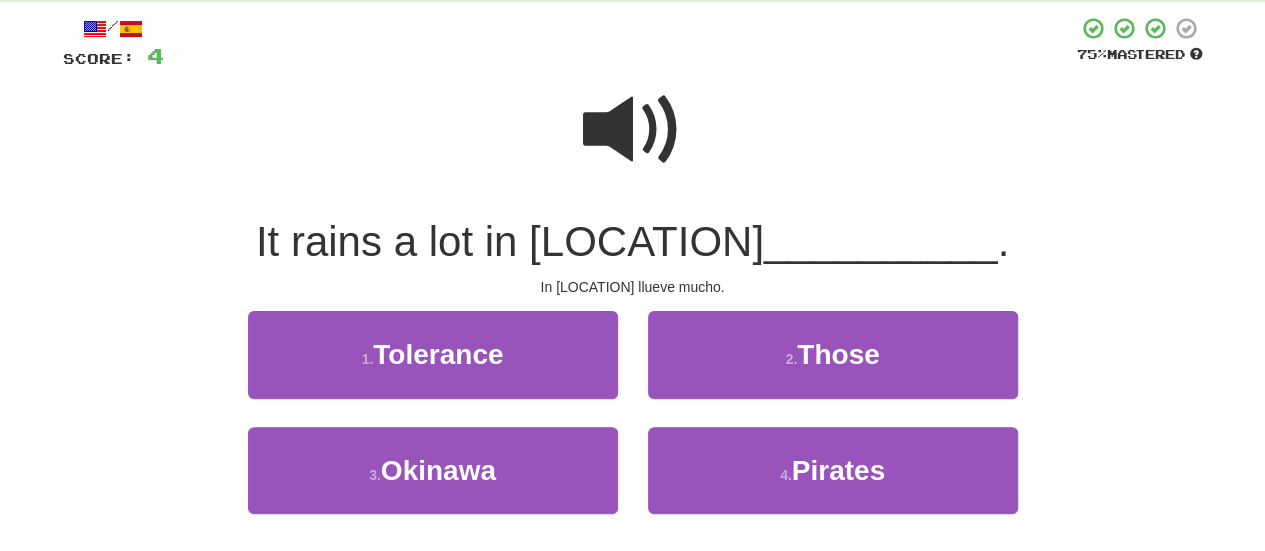 click at bounding box center (633, 130) 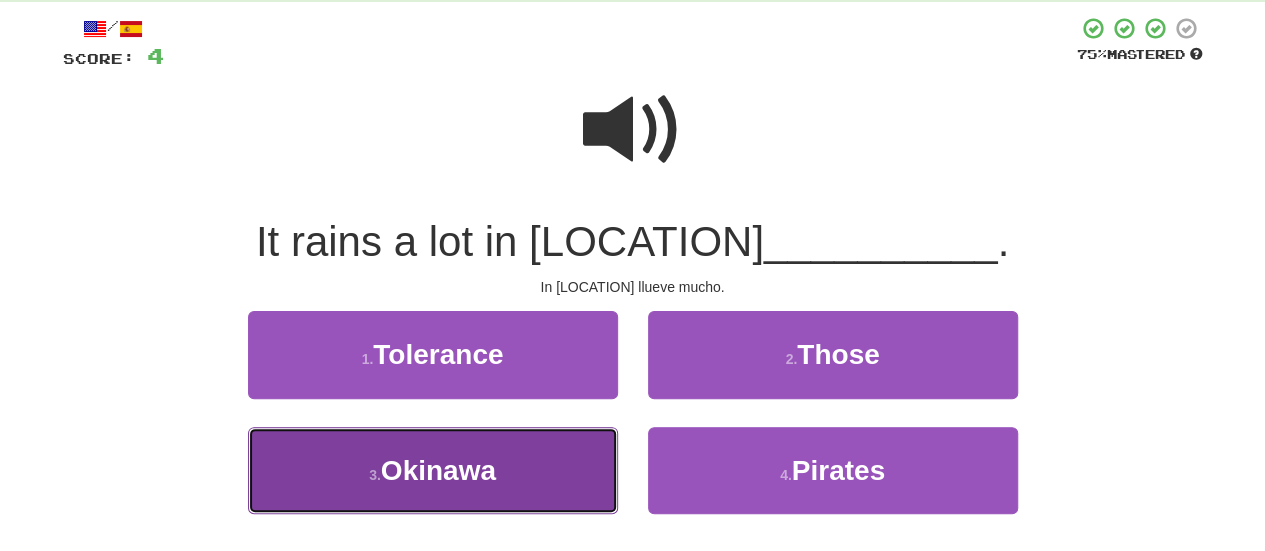 click on "3 .  Okinawa" at bounding box center (433, 470) 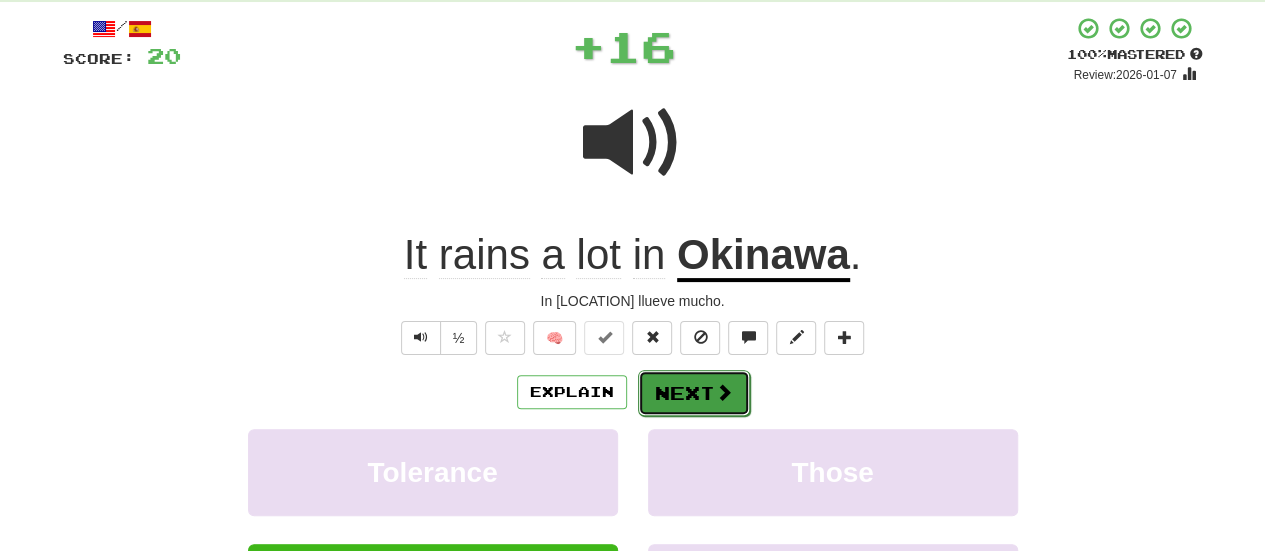 click on "Next" at bounding box center (694, 393) 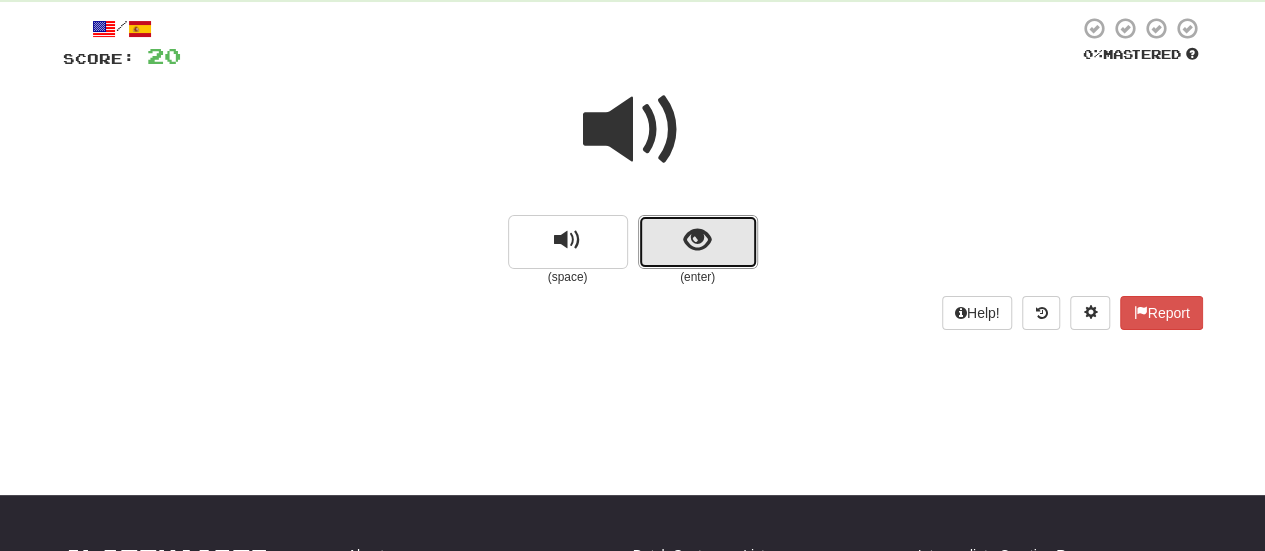 click at bounding box center (698, 242) 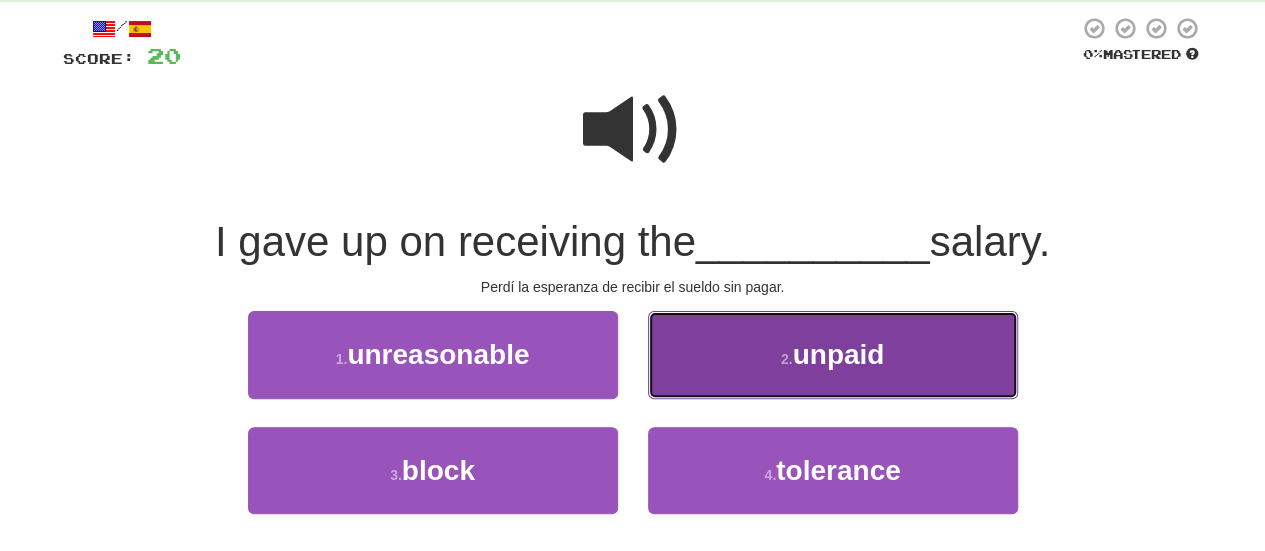 click on "2 .  unpaid" at bounding box center (833, 354) 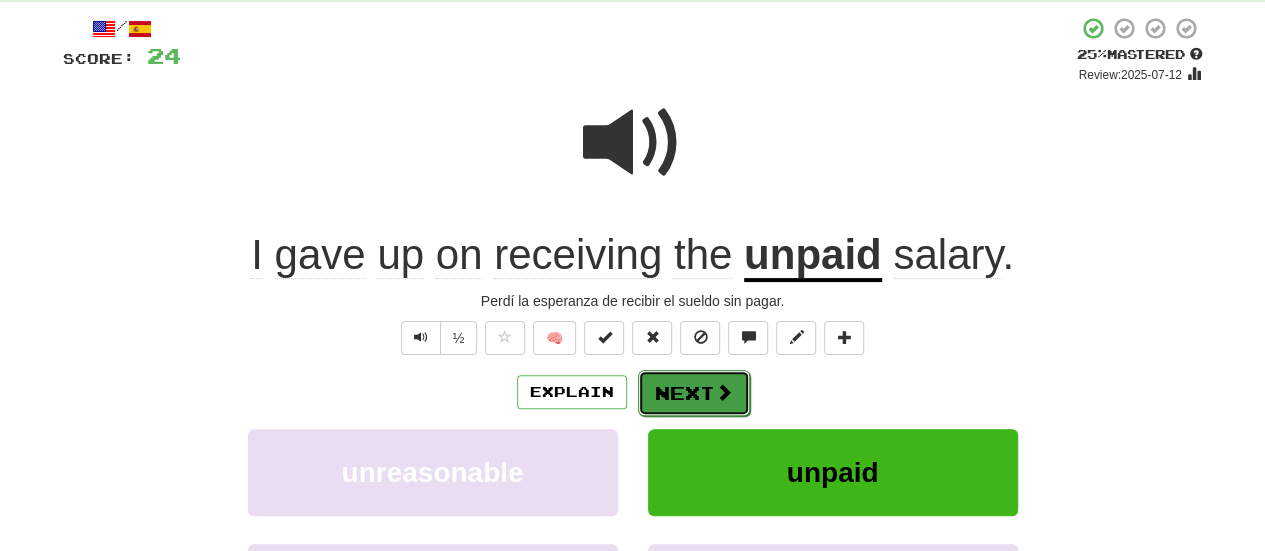 click on "Next" at bounding box center (694, 393) 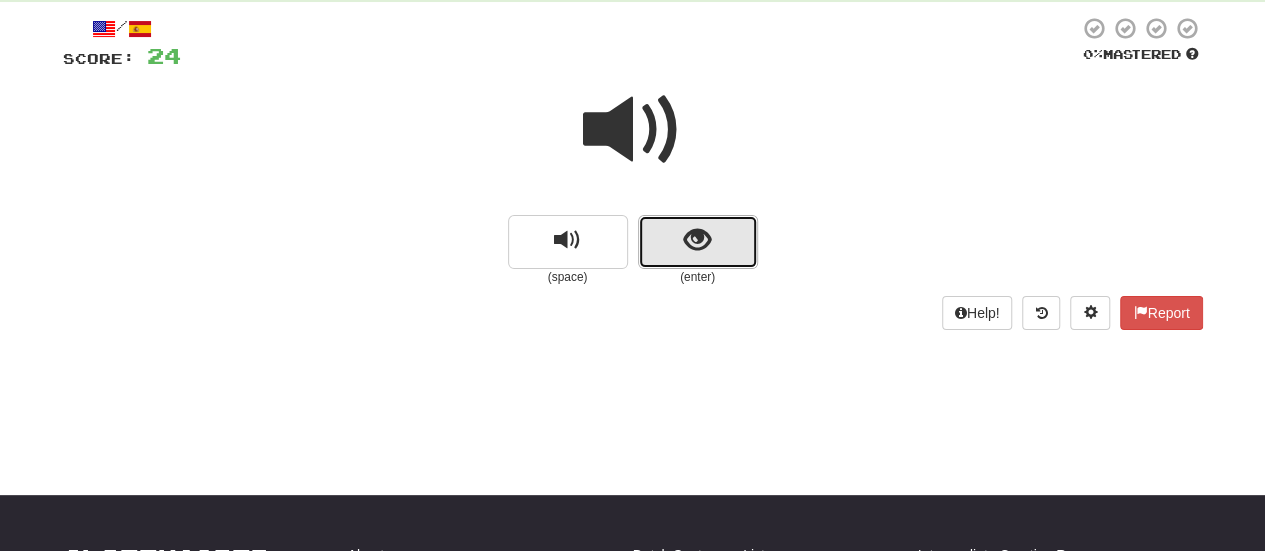 click at bounding box center [698, 242] 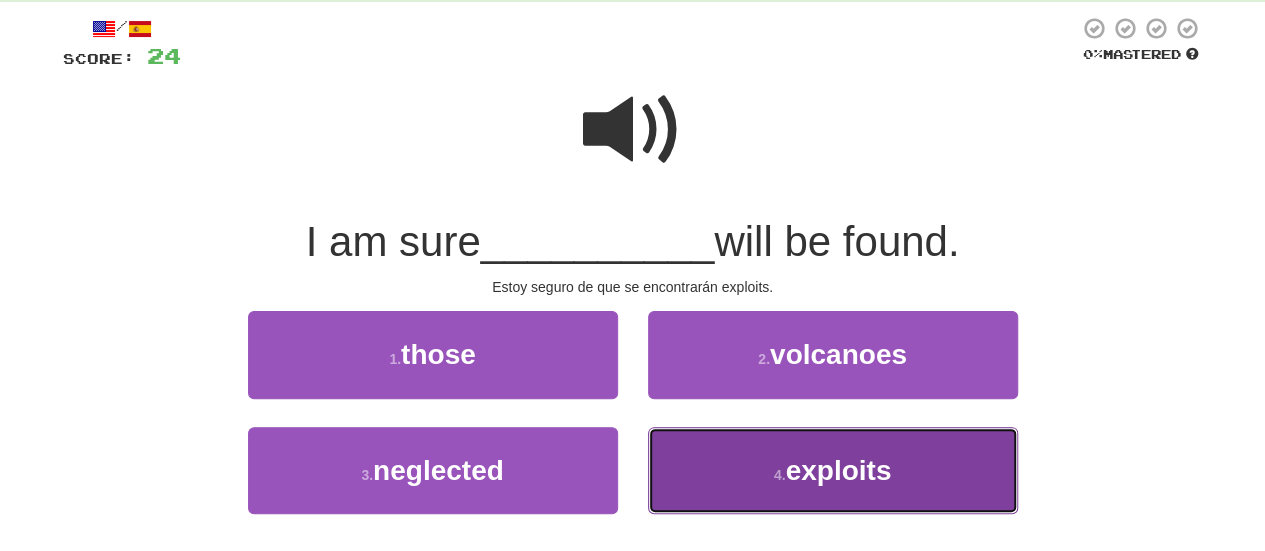 click on "4 .  exploits" at bounding box center [833, 470] 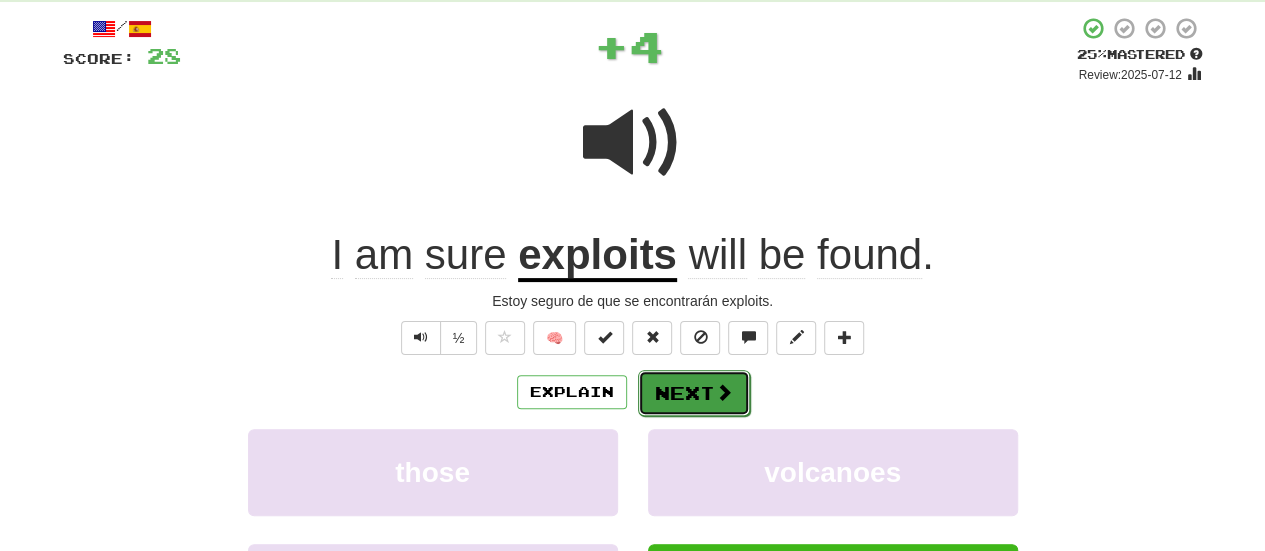 click on "Next" at bounding box center (694, 393) 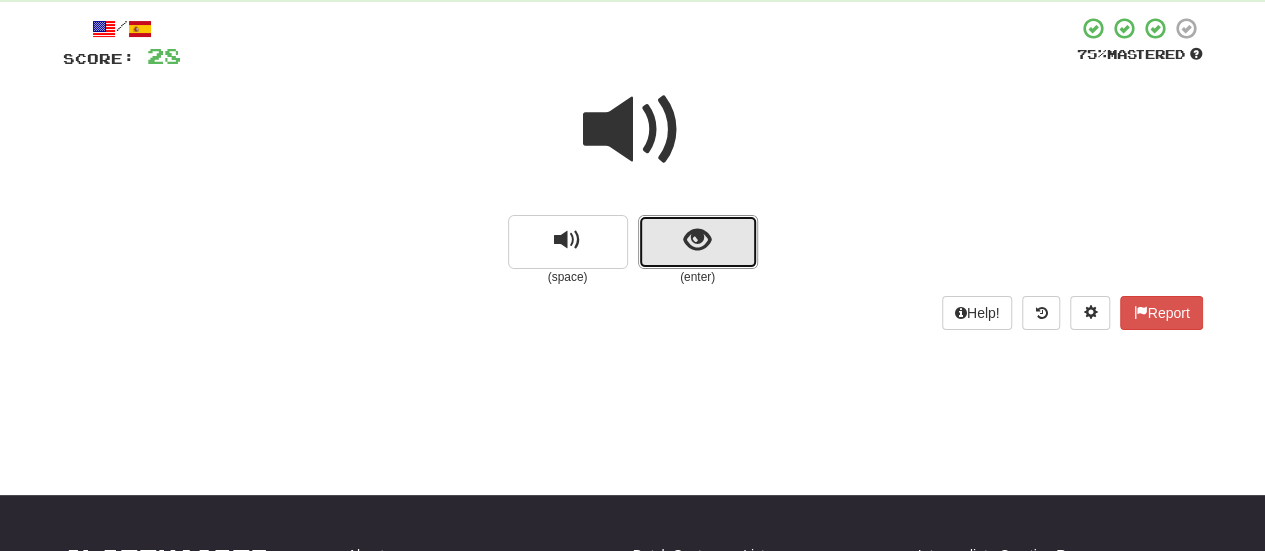 click at bounding box center [698, 242] 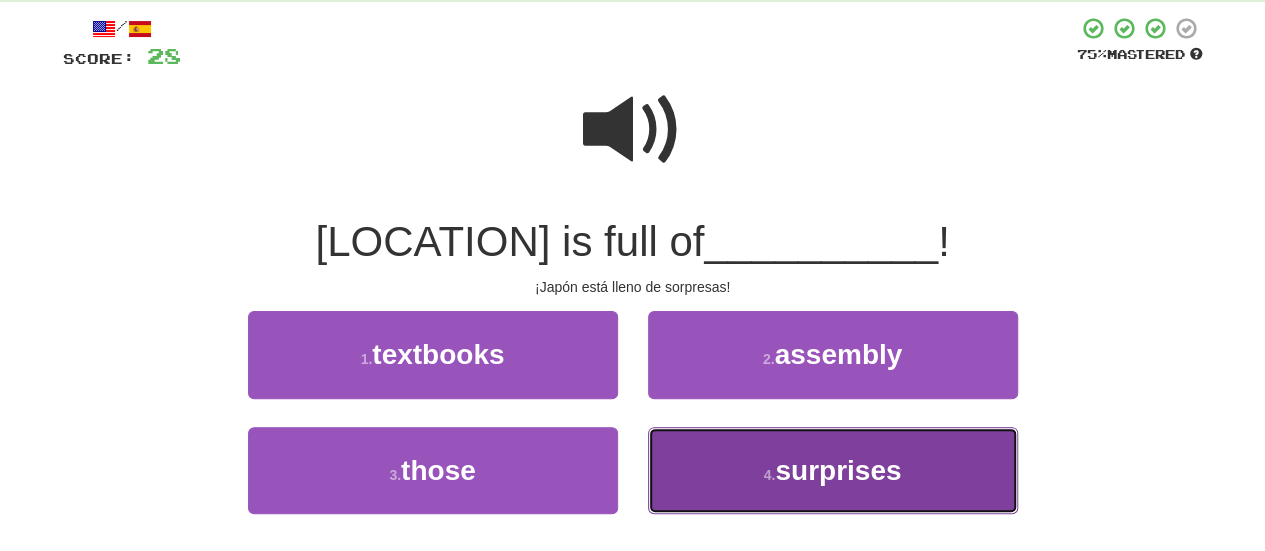 click on "4 .  surprises" at bounding box center (833, 470) 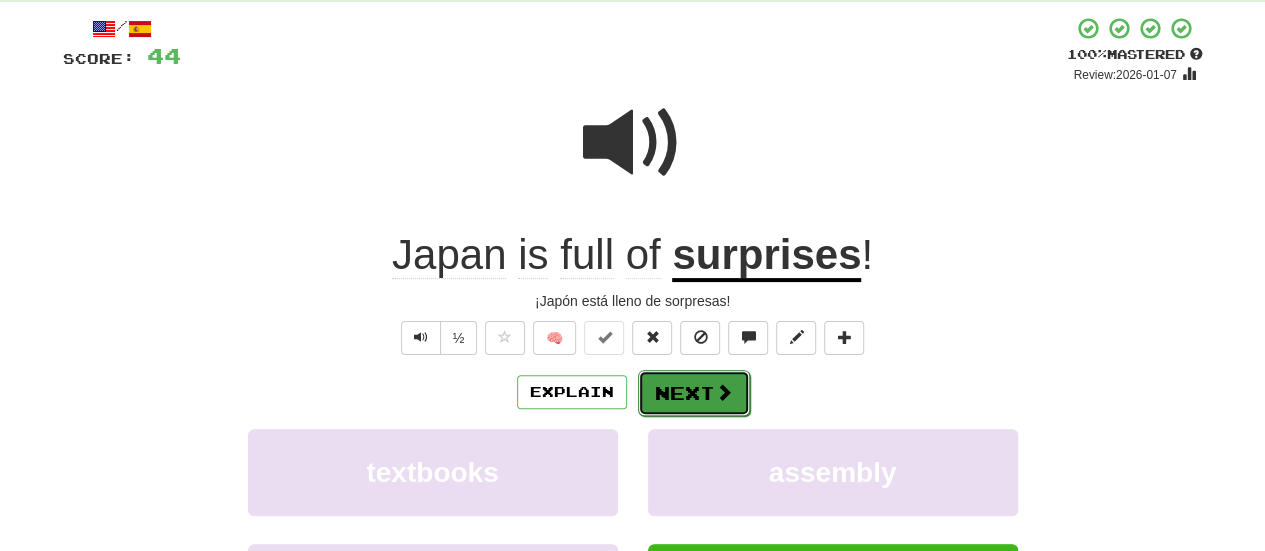click at bounding box center [724, 392] 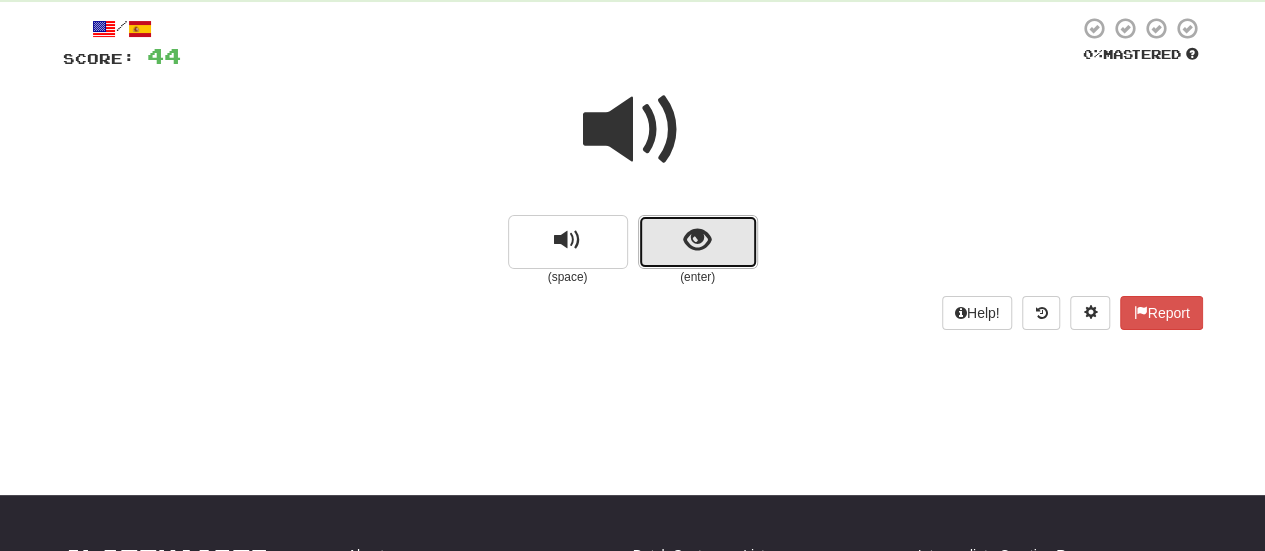 click at bounding box center (698, 242) 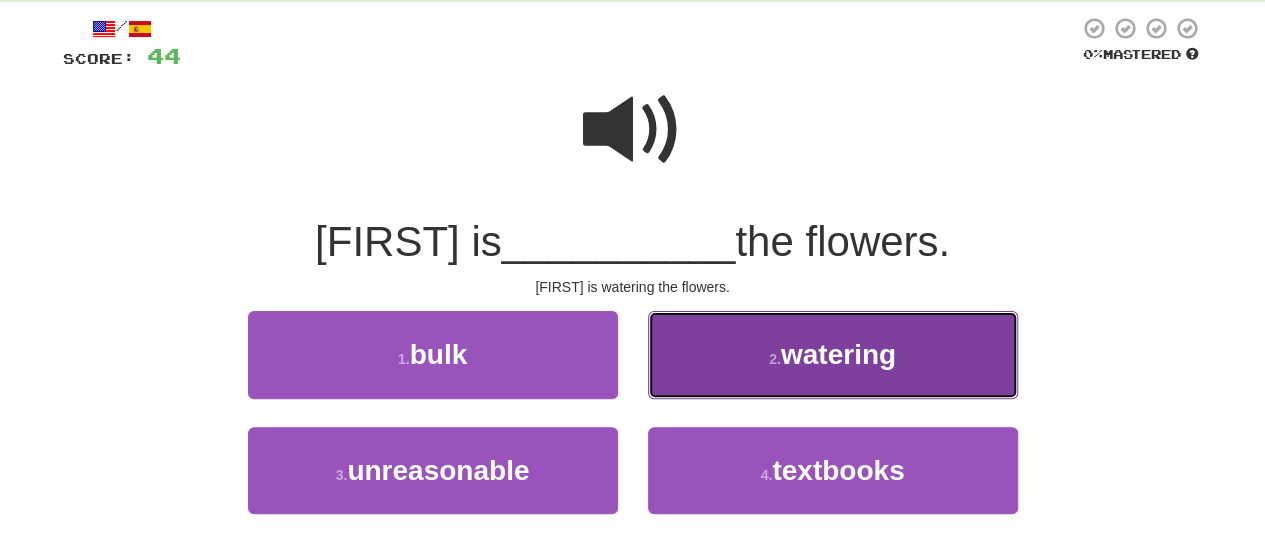 click on "2 .  watering" at bounding box center (833, 354) 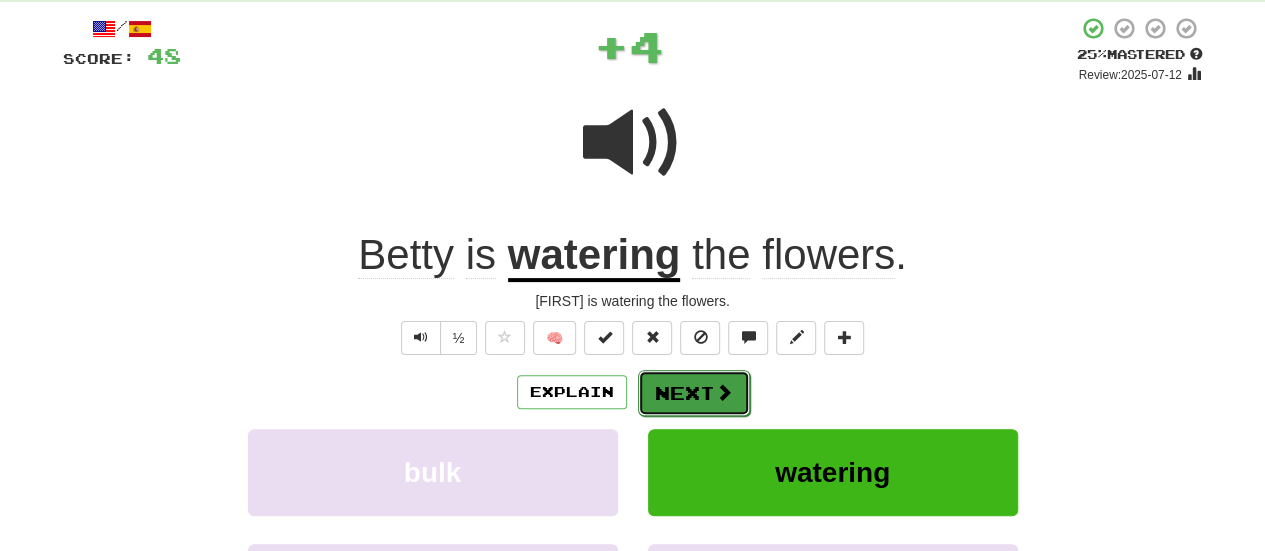 click on "Next" at bounding box center (694, 393) 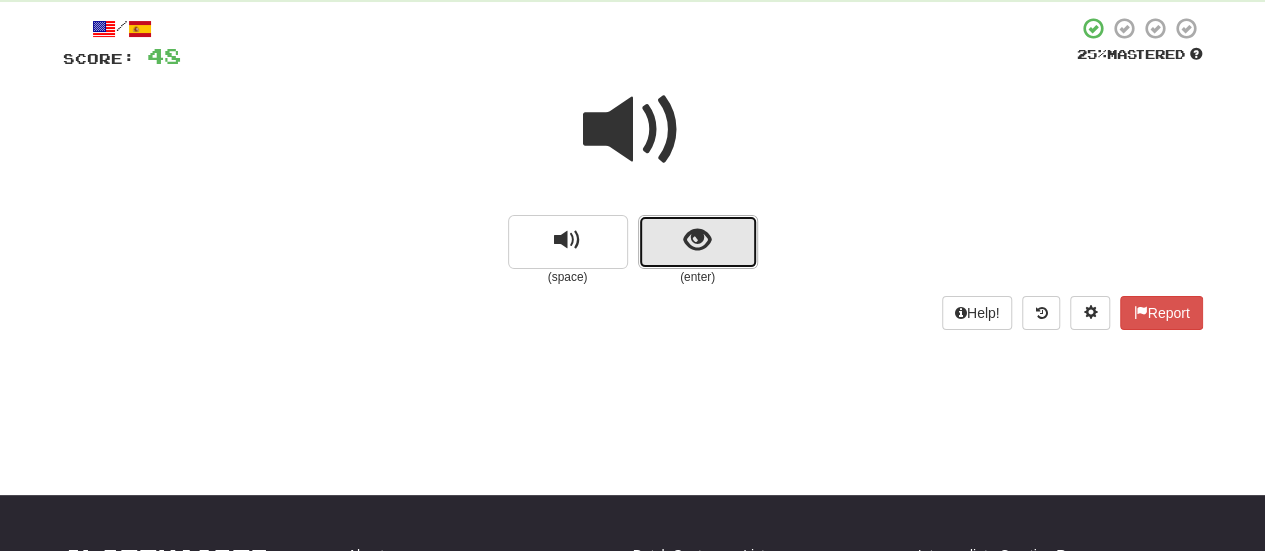 click at bounding box center [698, 242] 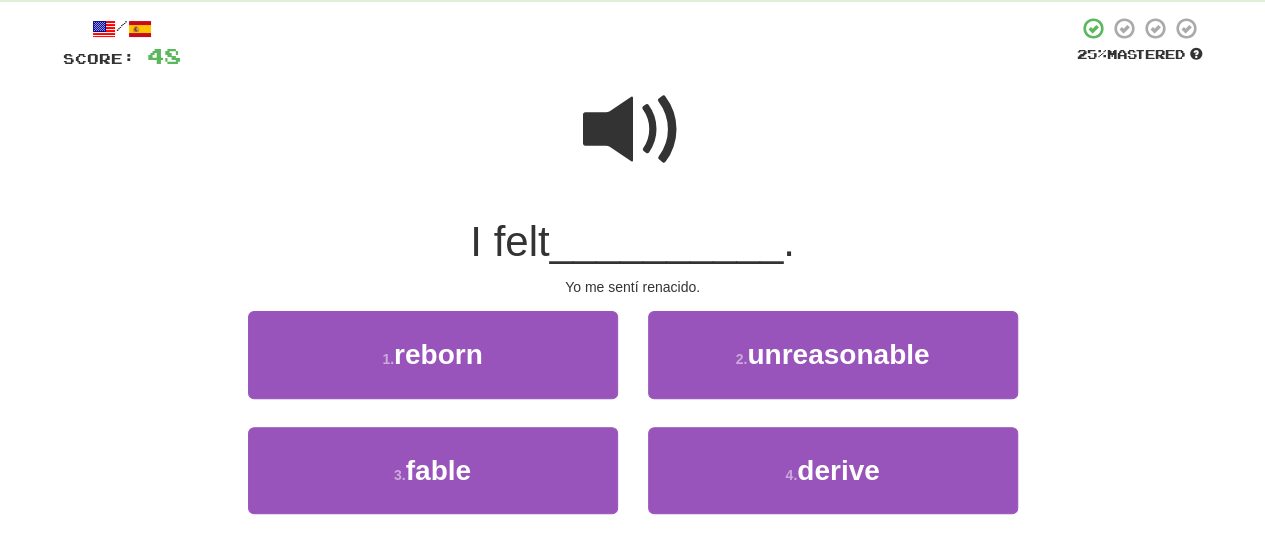 click at bounding box center (633, 130) 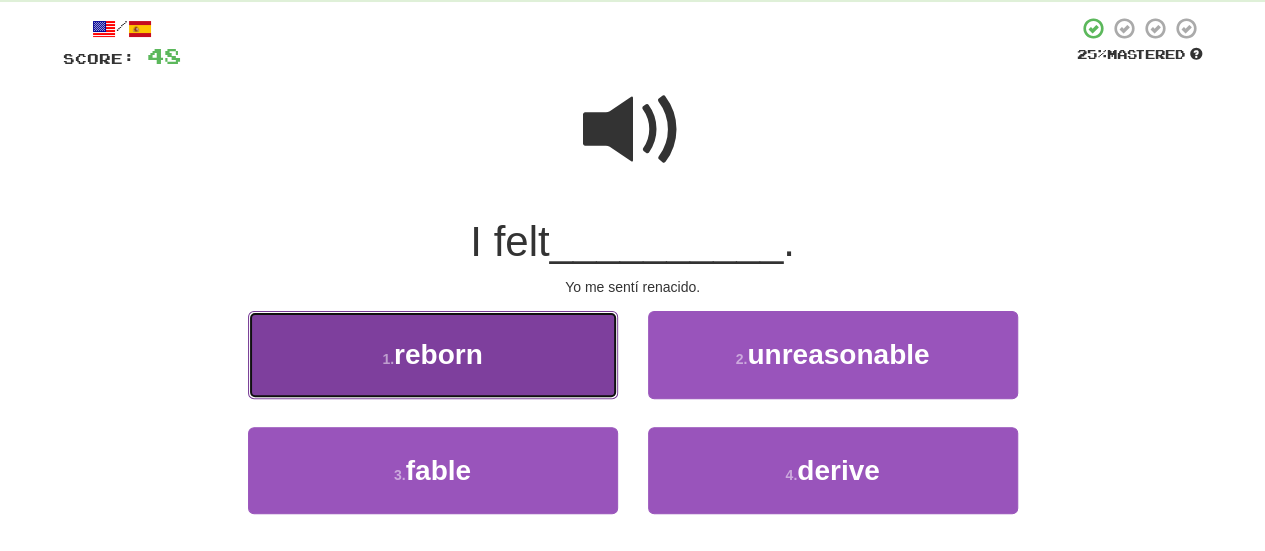 click on "reborn" at bounding box center (438, 354) 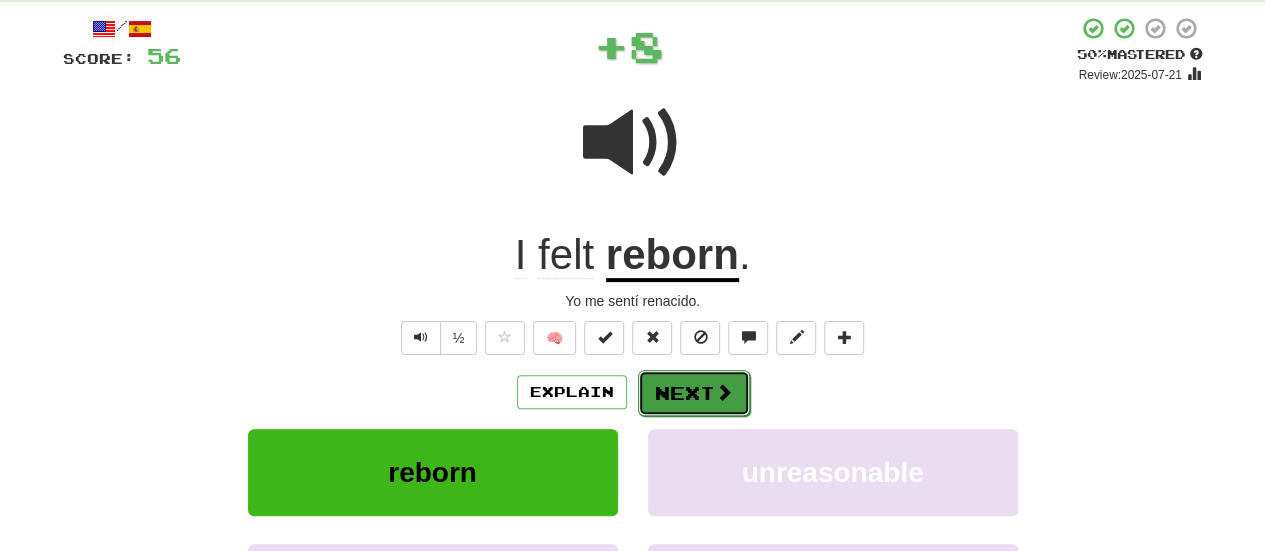 click on "Next" at bounding box center [694, 393] 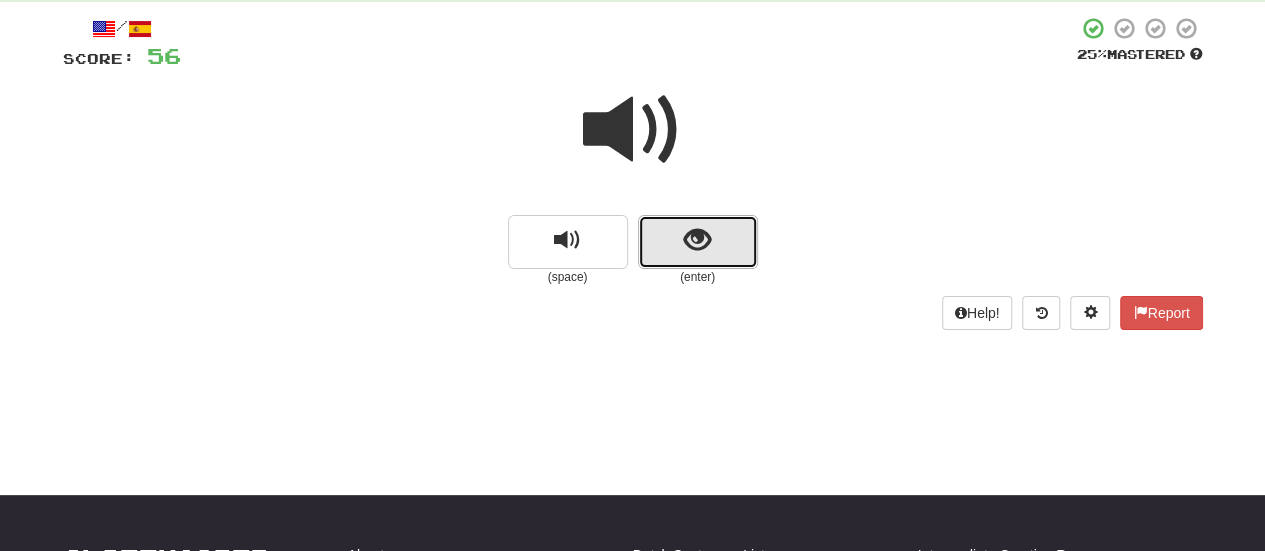click at bounding box center (698, 242) 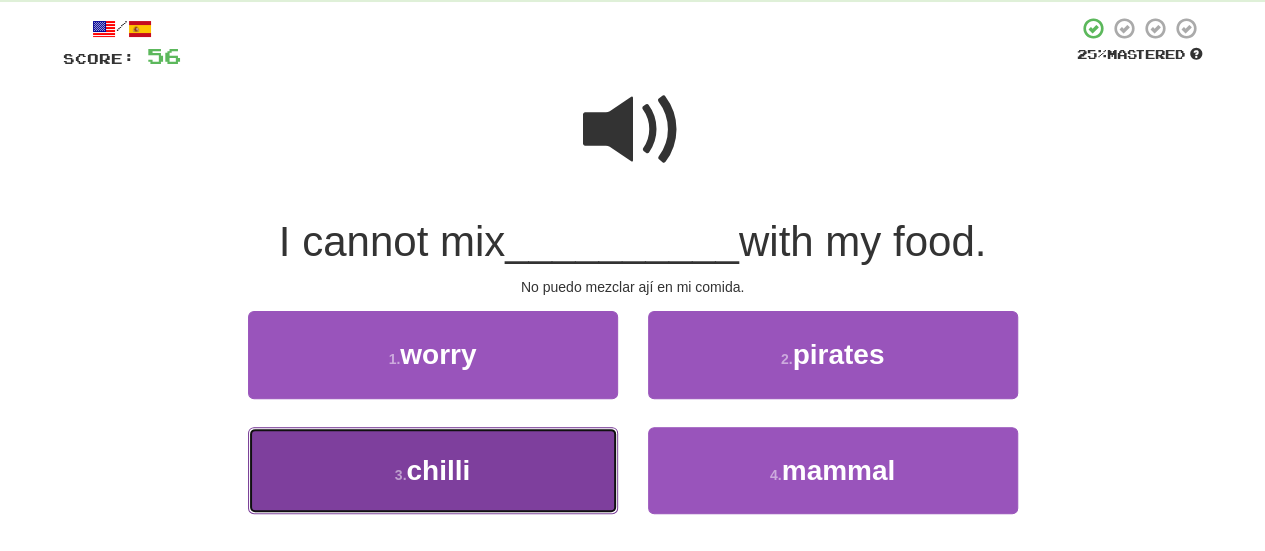 click on "3 .  chilli" at bounding box center (433, 470) 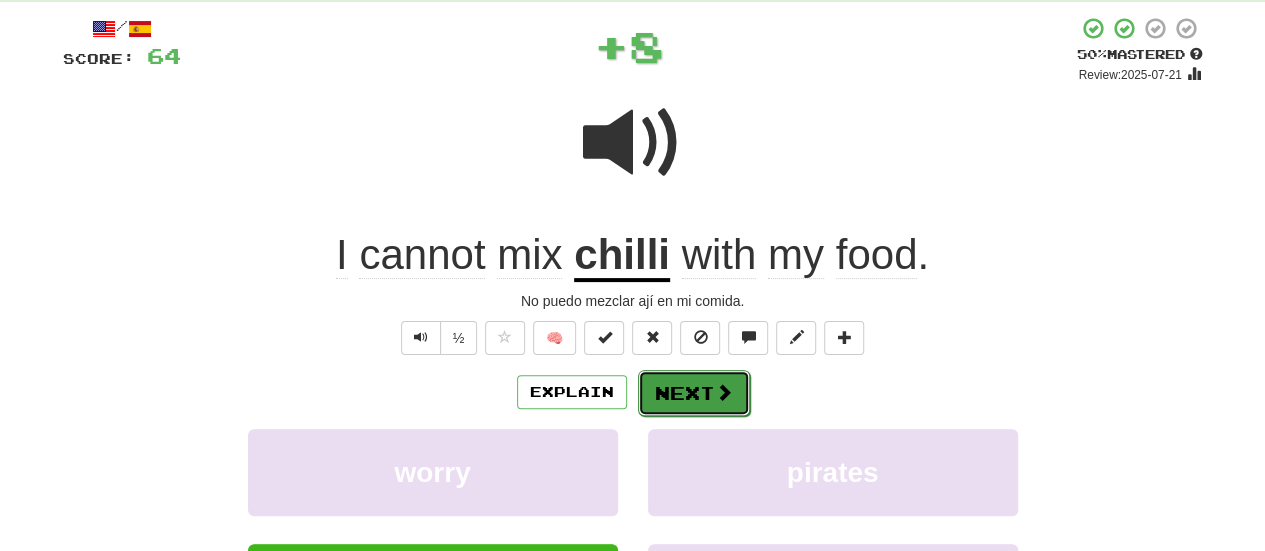 click on "Next" at bounding box center (694, 393) 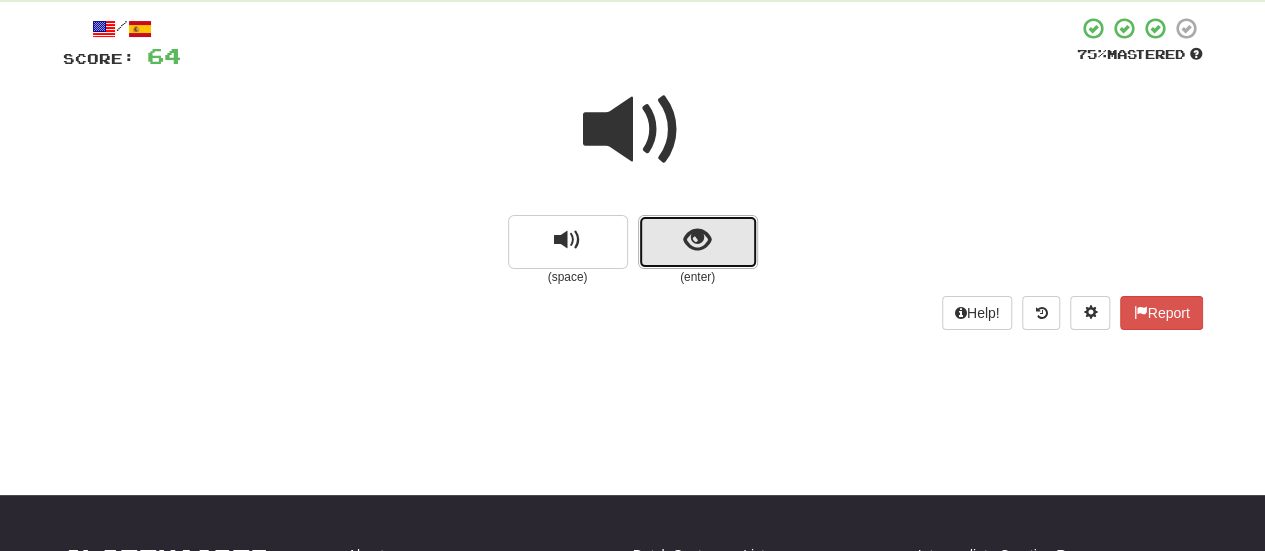 click at bounding box center (698, 242) 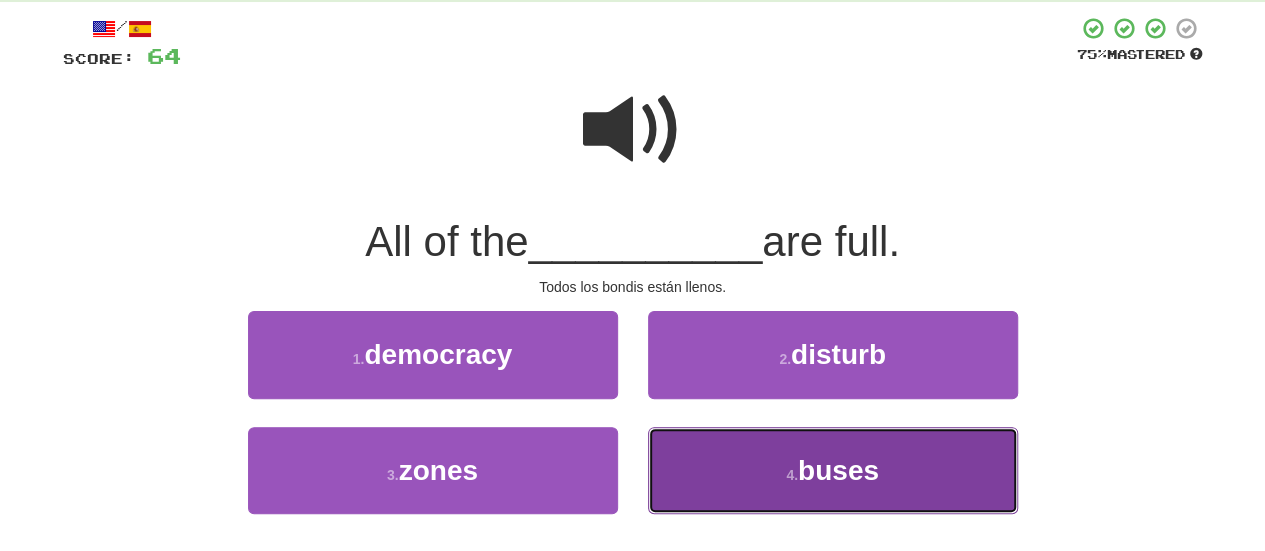 click on "4 .  buses" at bounding box center (833, 470) 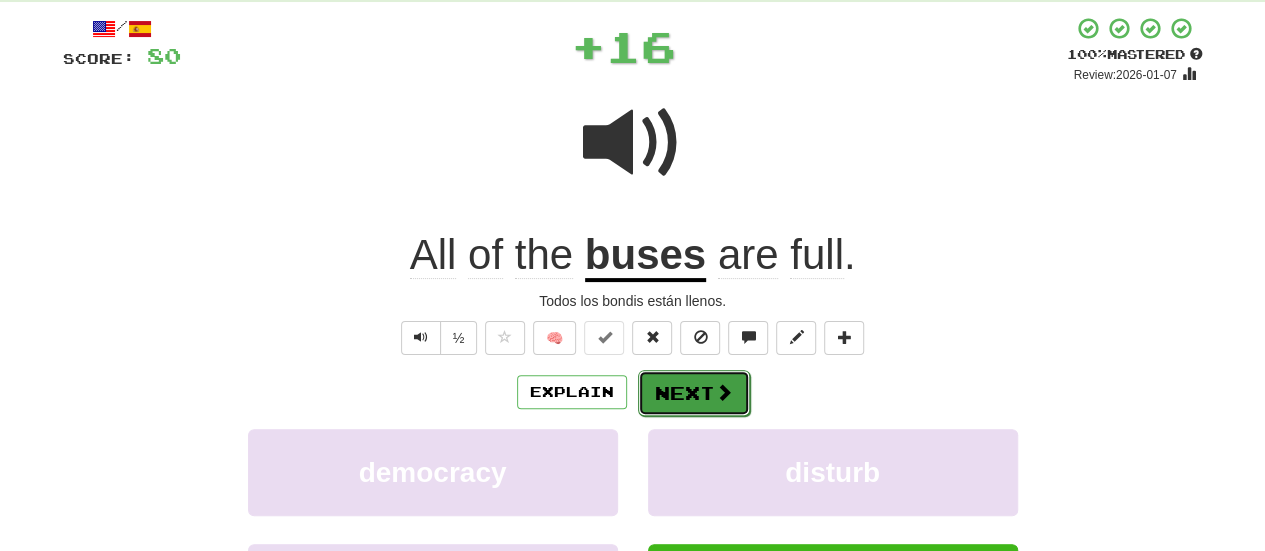 click on "Next" at bounding box center (694, 393) 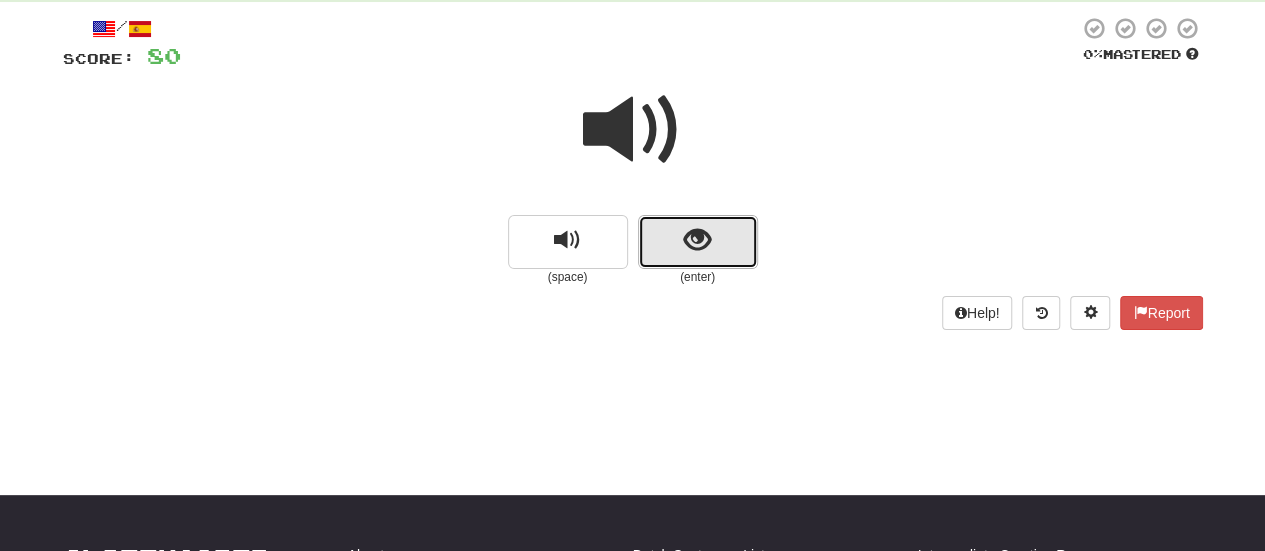 click at bounding box center [698, 242] 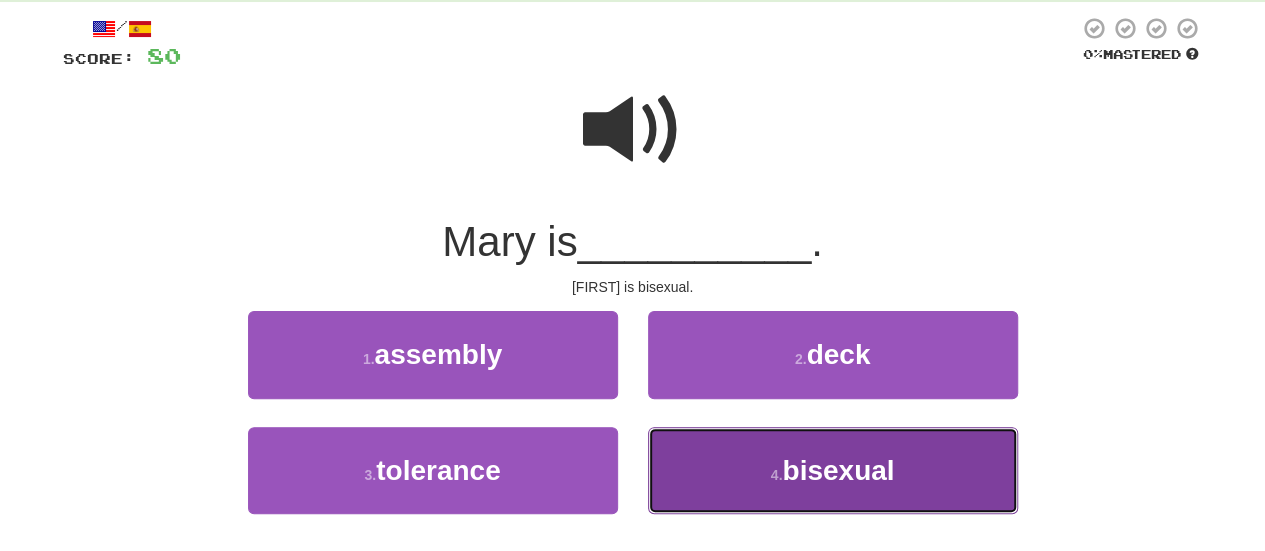 click on "4 .  bisexual" at bounding box center (833, 470) 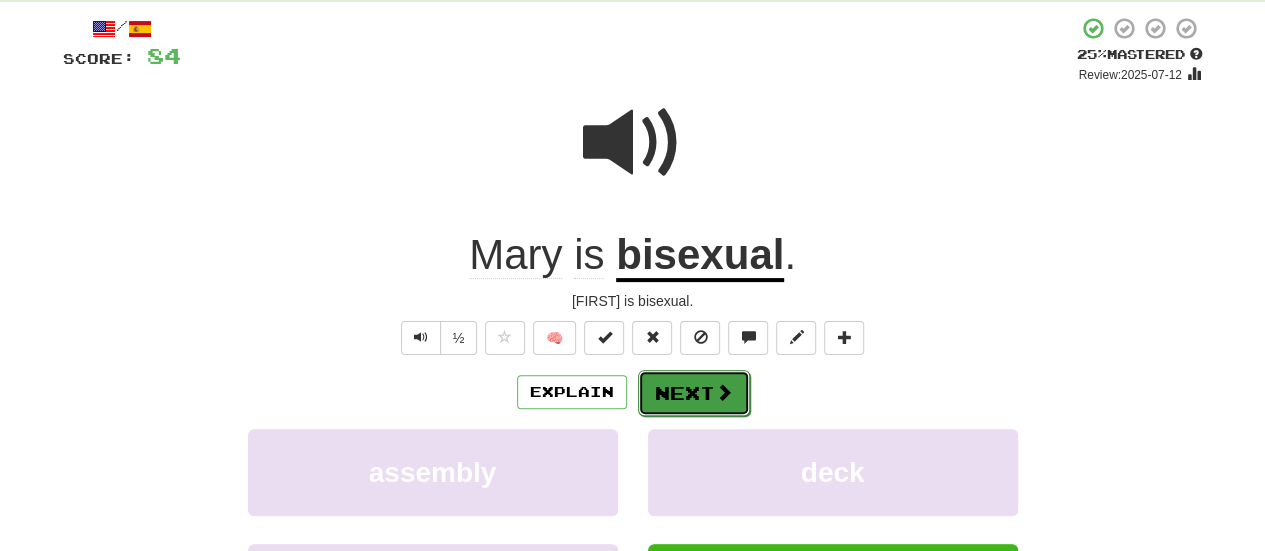 click at bounding box center (724, 392) 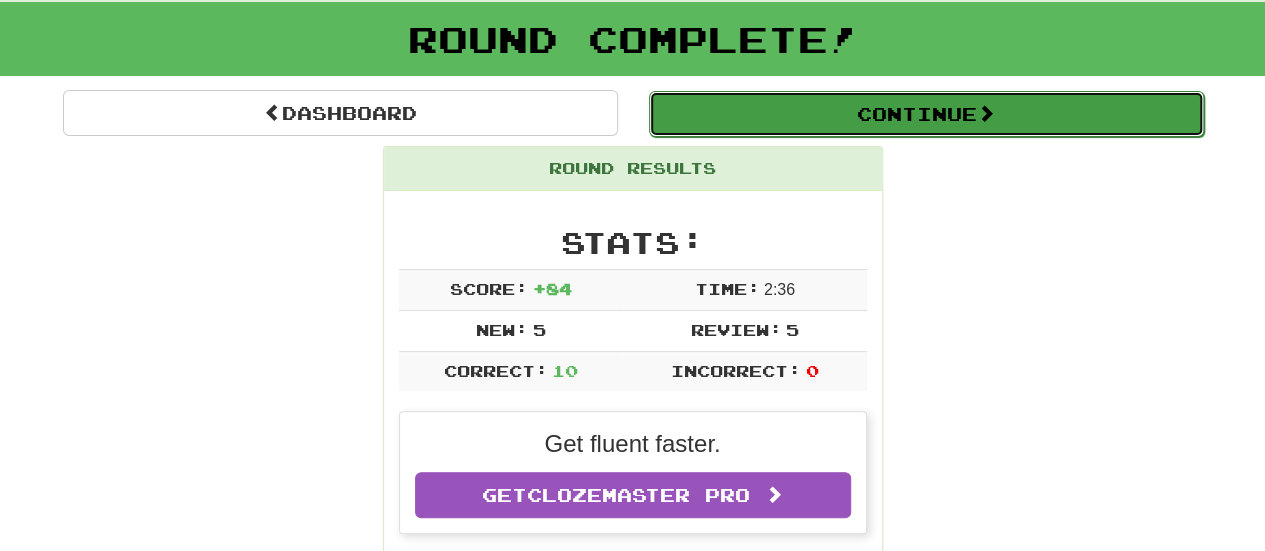 click on "Continue" at bounding box center (926, 114) 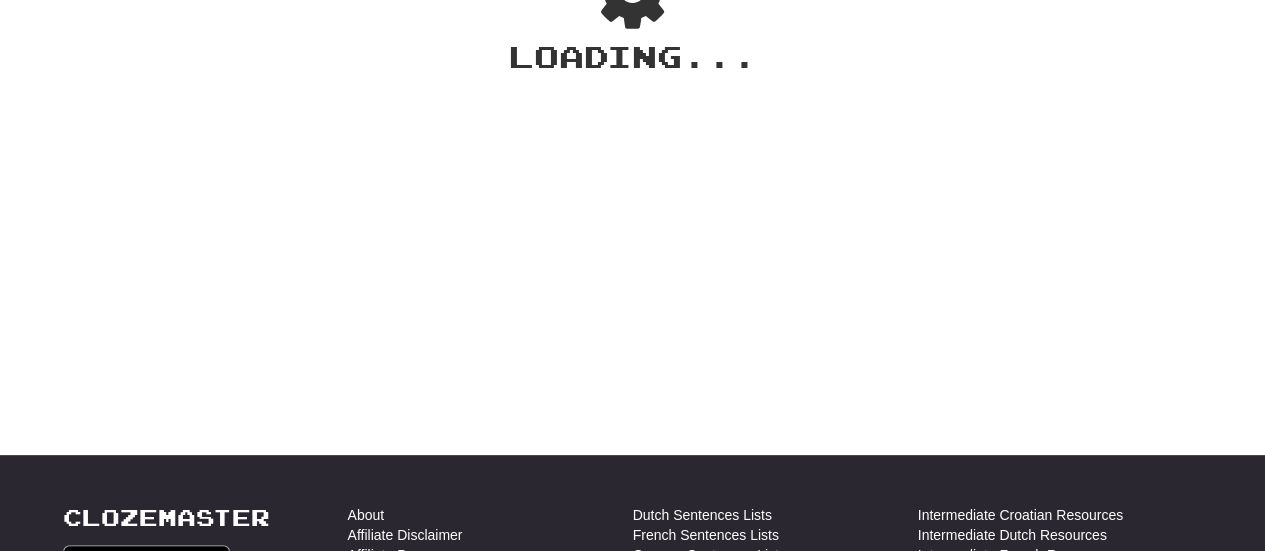 scroll, scrollTop: 0, scrollLeft: 0, axis: both 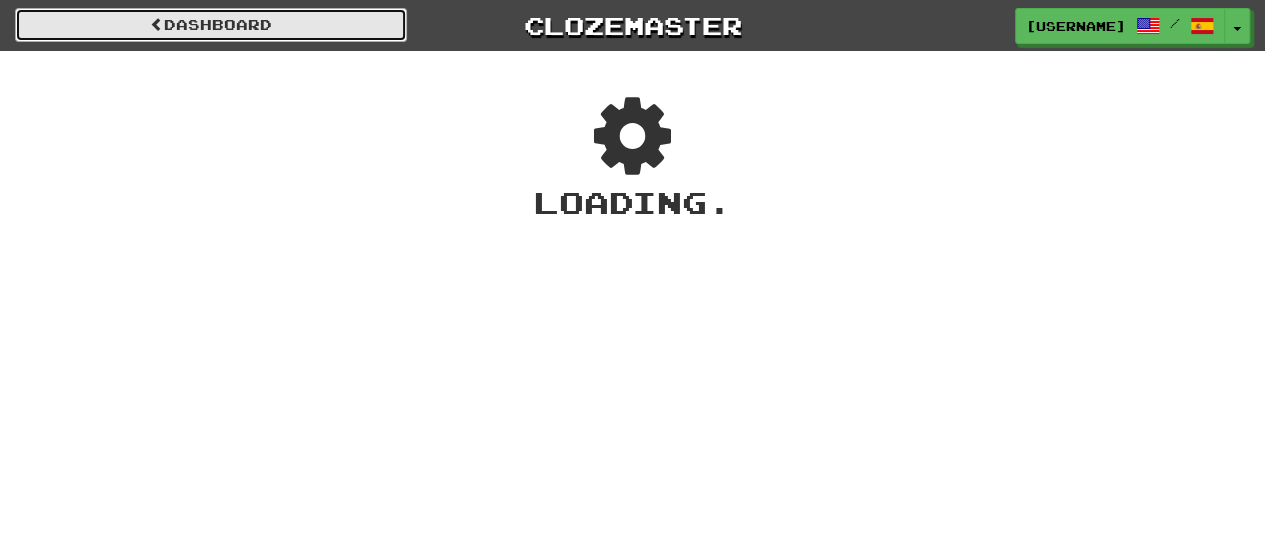 click on "Dashboard" at bounding box center [211, 25] 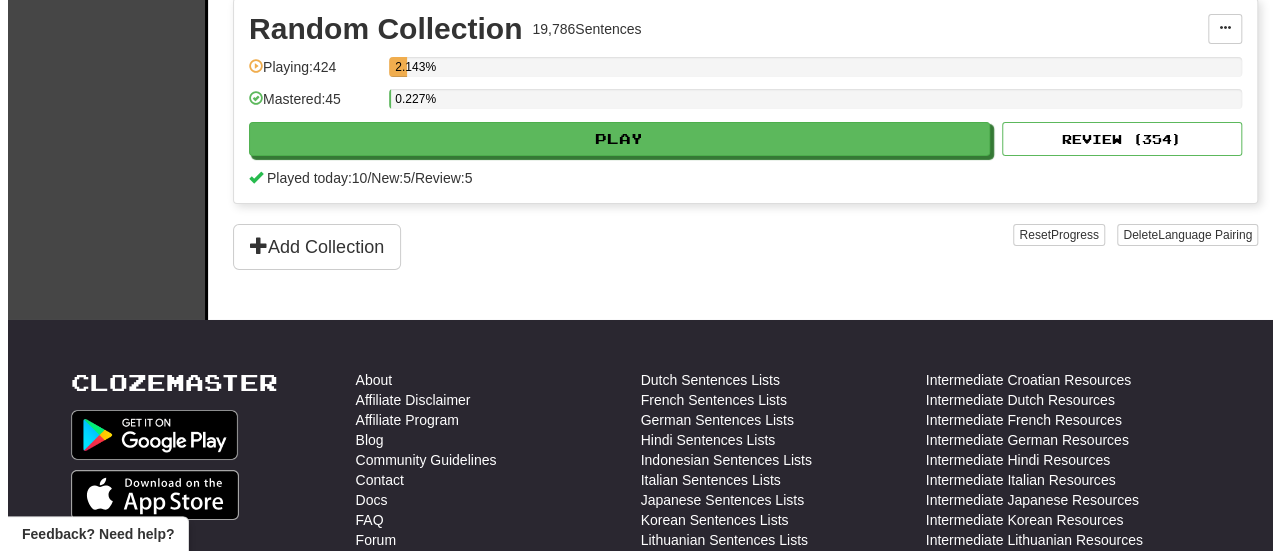 scroll, scrollTop: 3323, scrollLeft: 0, axis: vertical 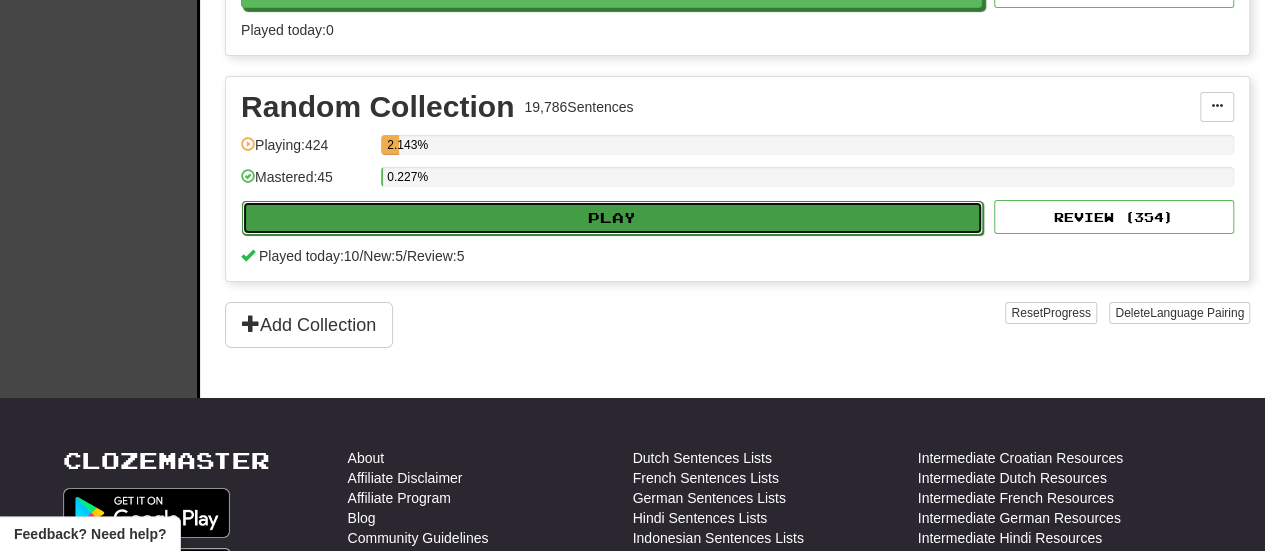 click on "Play" at bounding box center [612, 218] 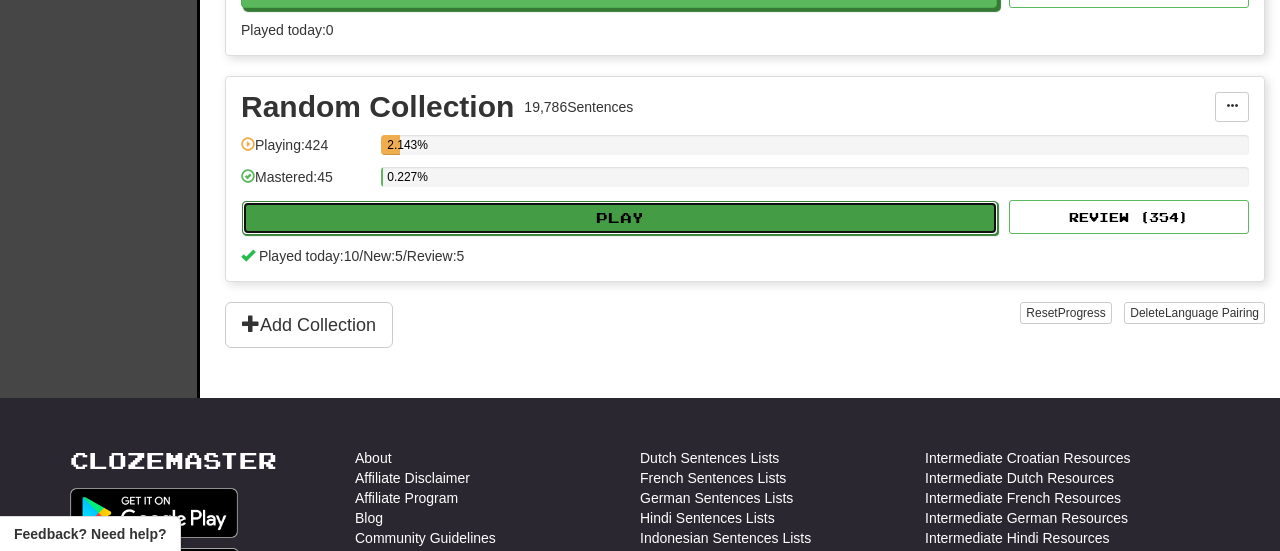 select on "**" 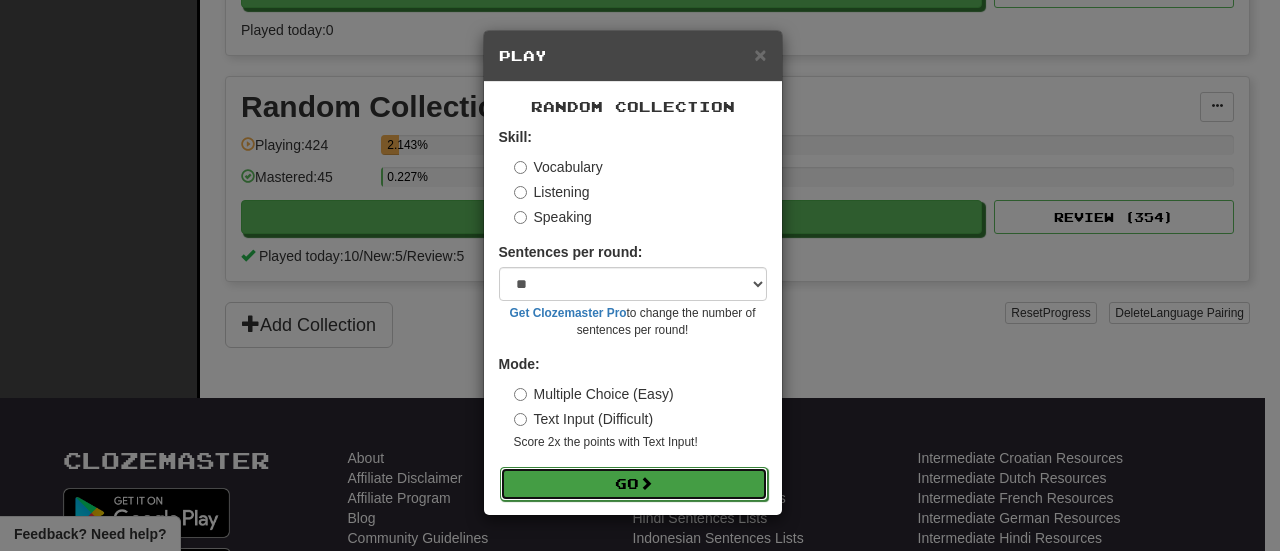 click on "Go" at bounding box center (634, 484) 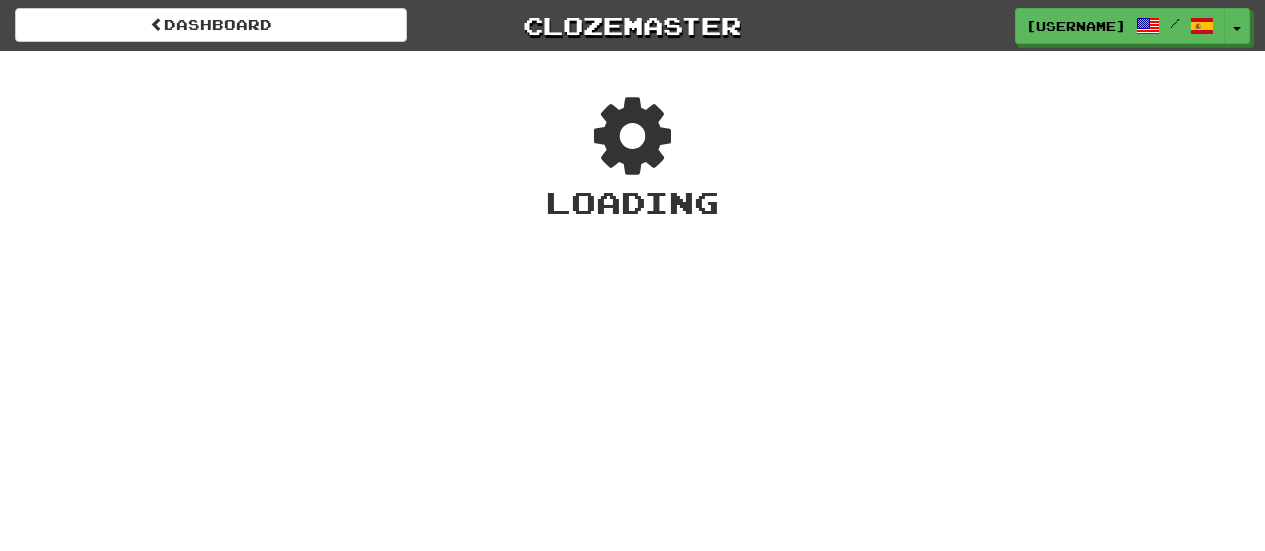 scroll, scrollTop: 0, scrollLeft: 0, axis: both 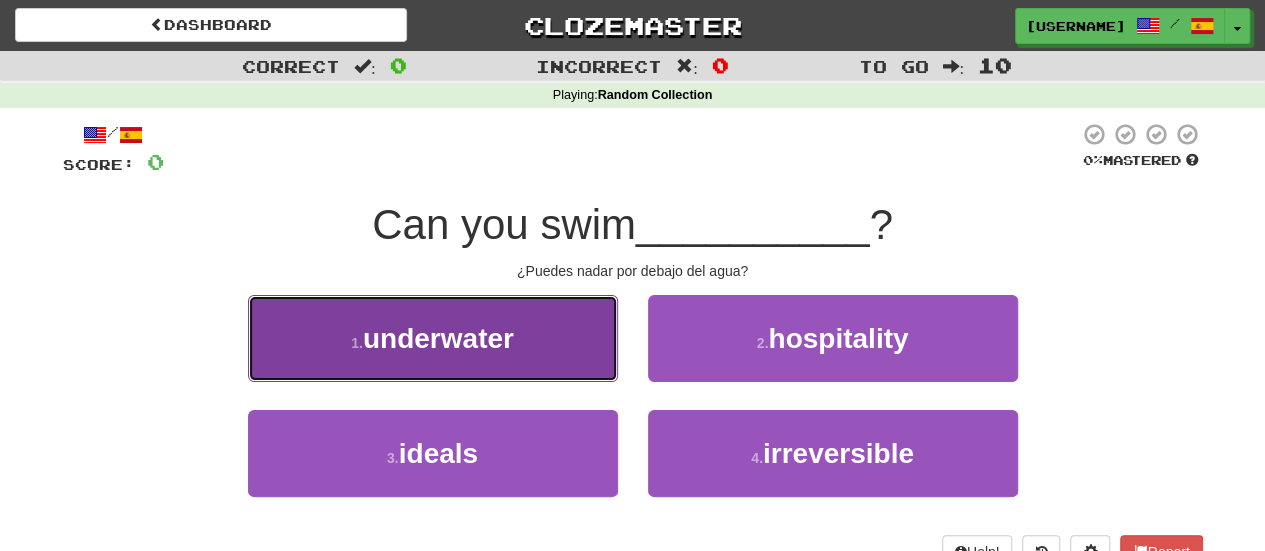 click on "underwater" at bounding box center [438, 338] 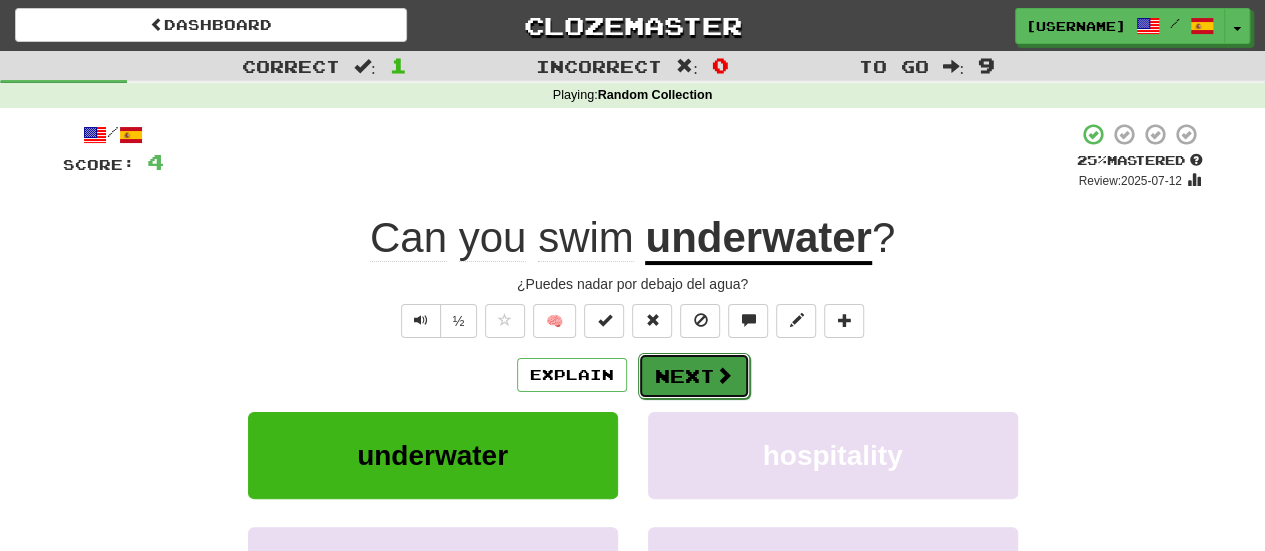 click on "Next" at bounding box center (694, 376) 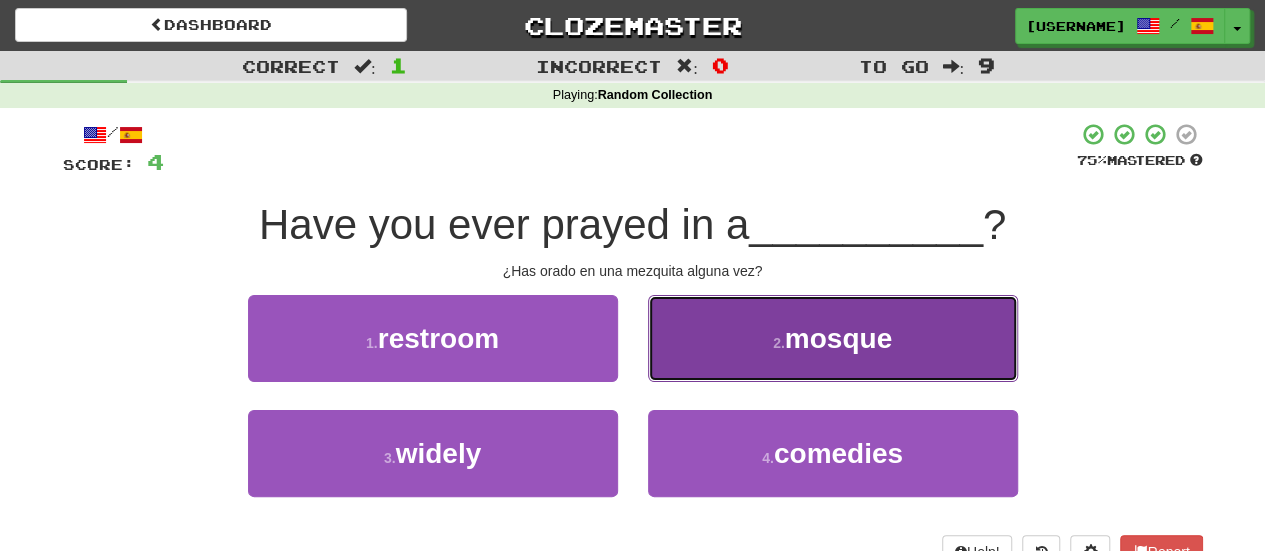 click on "2 .  mosque" at bounding box center [833, 338] 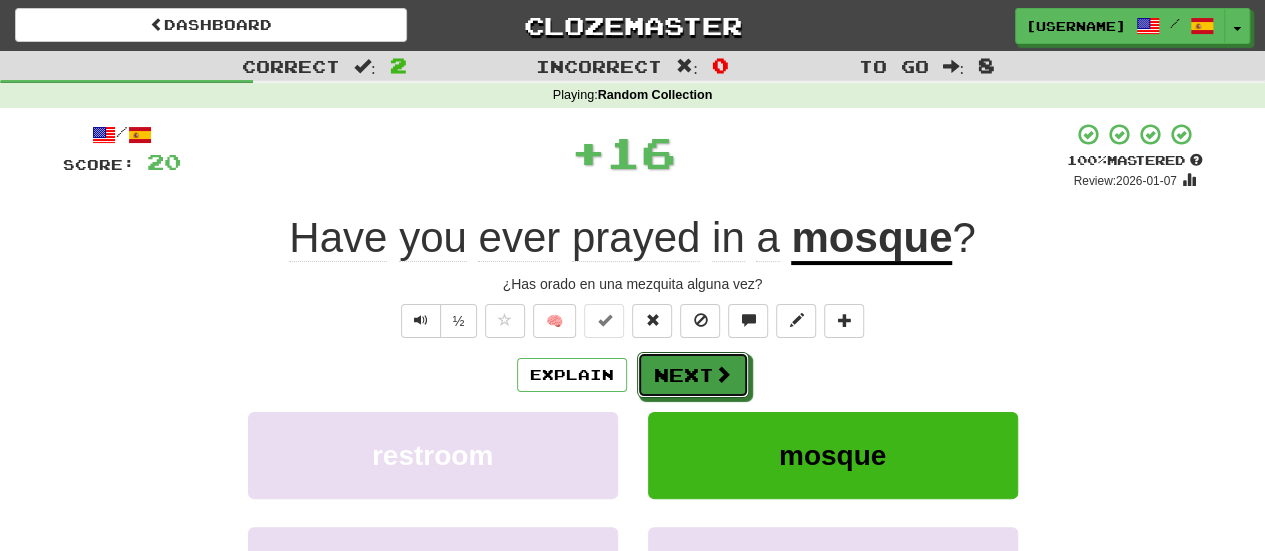 click on "Next" at bounding box center [693, 375] 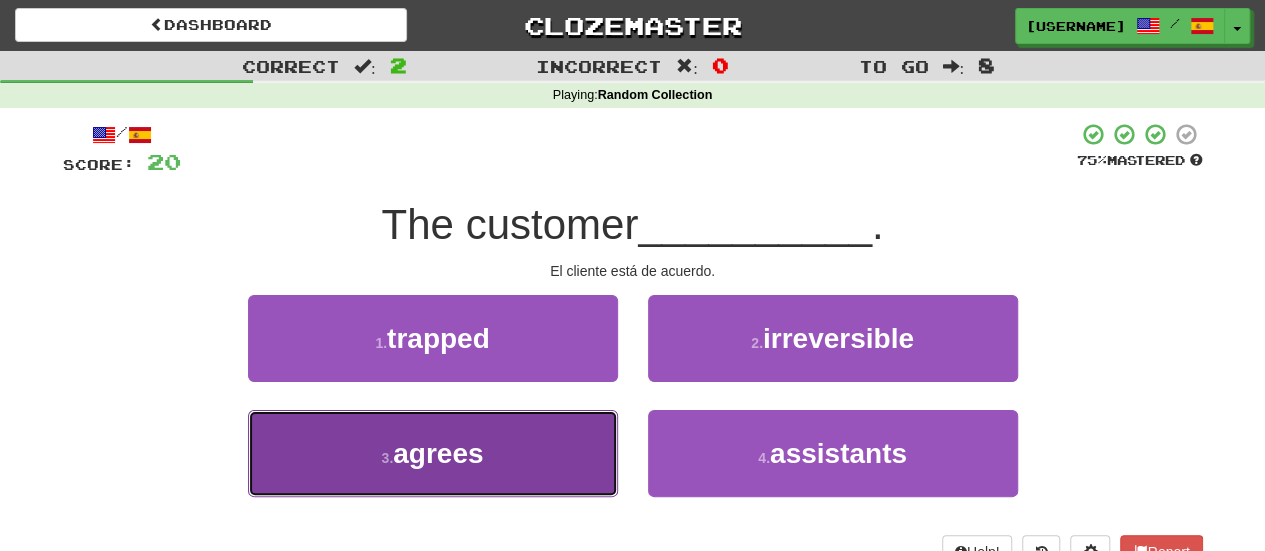 click on "3 .  agrees" at bounding box center [433, 453] 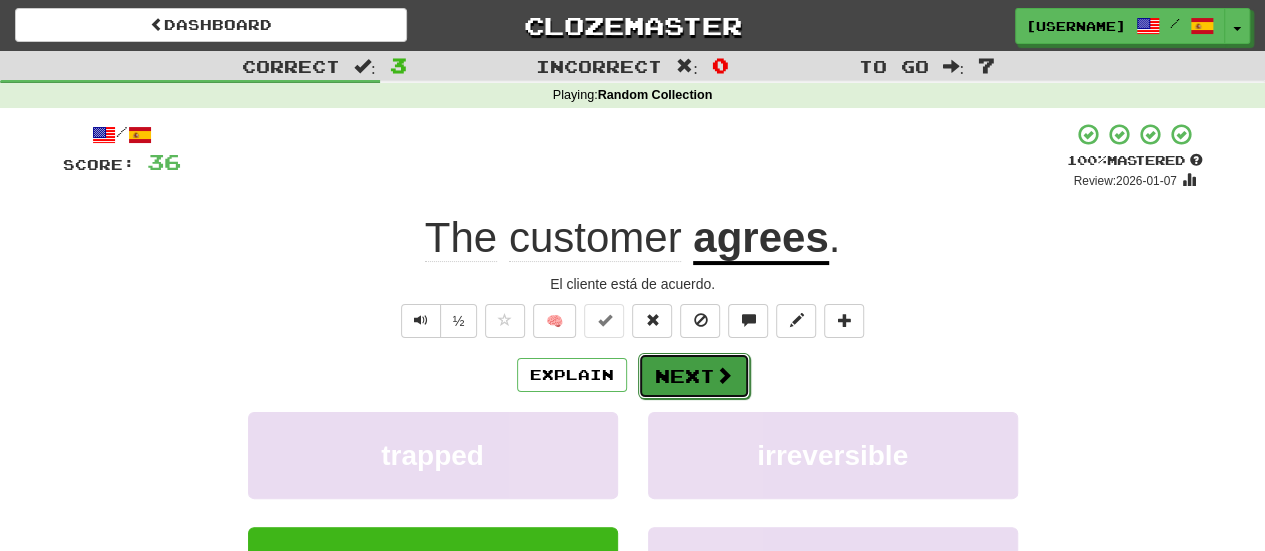 click on "Next" at bounding box center [694, 376] 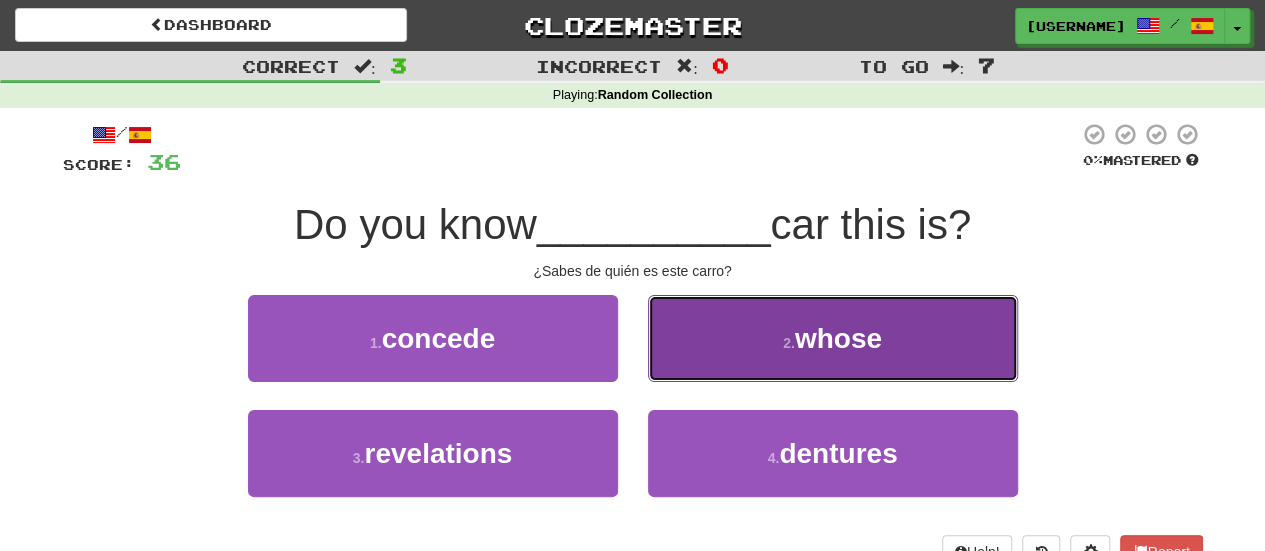 click on "2 . whose" at bounding box center (833, 338) 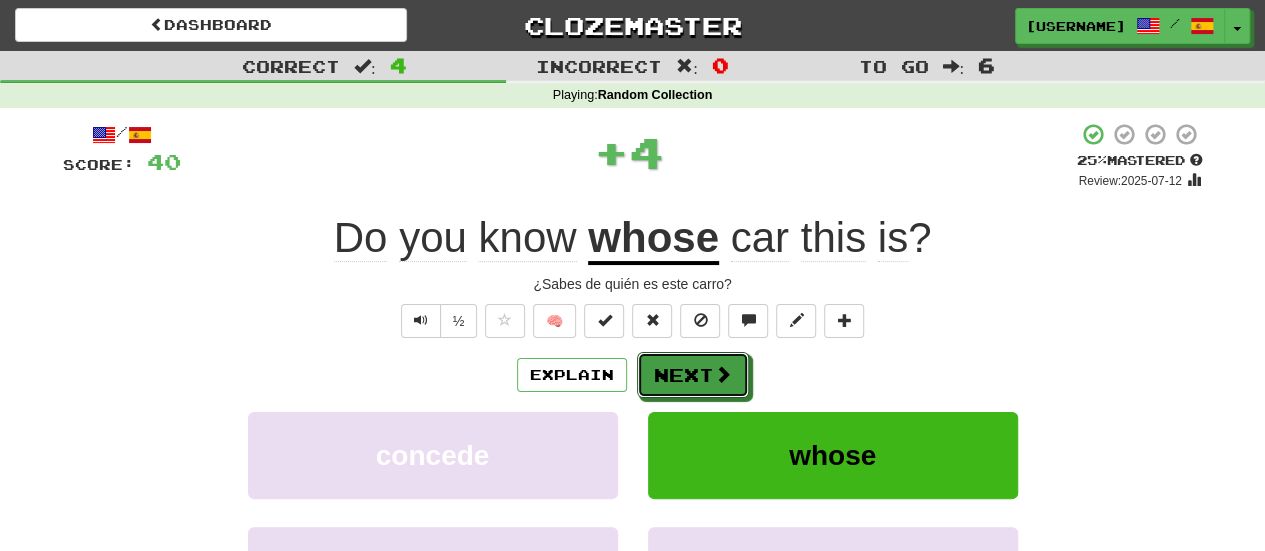 click on "Next" at bounding box center (693, 375) 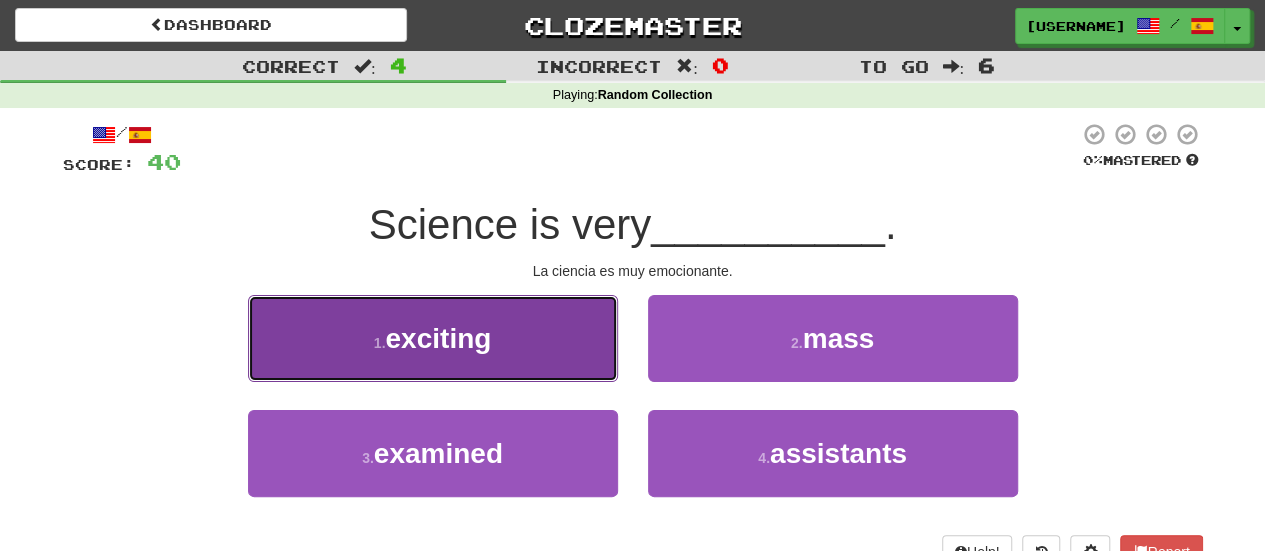 click on "1 .  exciting" at bounding box center [433, 338] 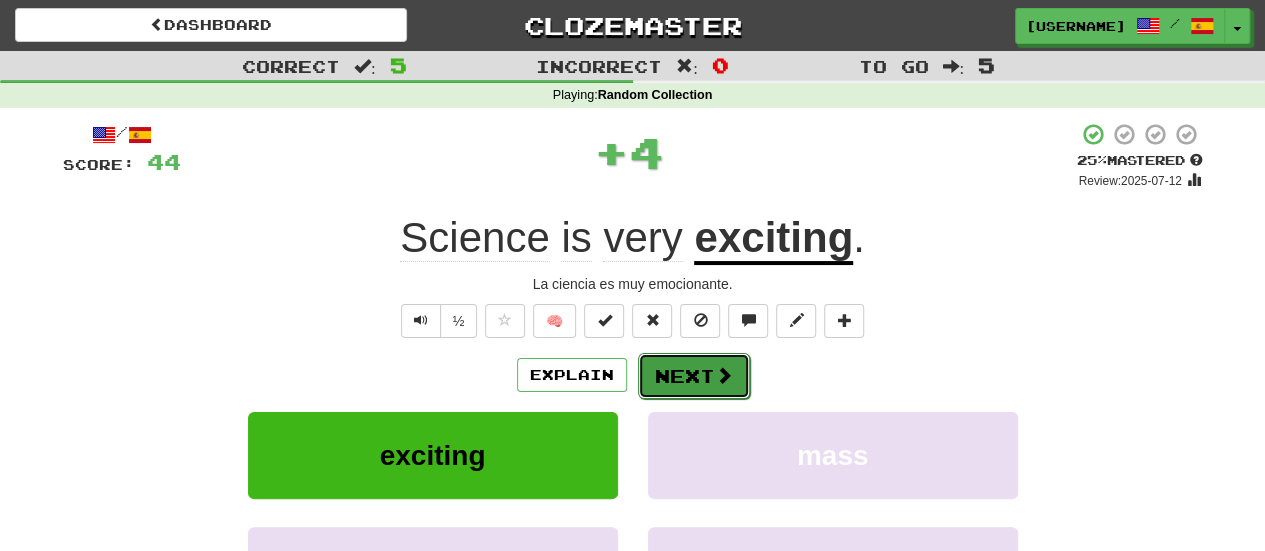 click on "Next" at bounding box center [694, 376] 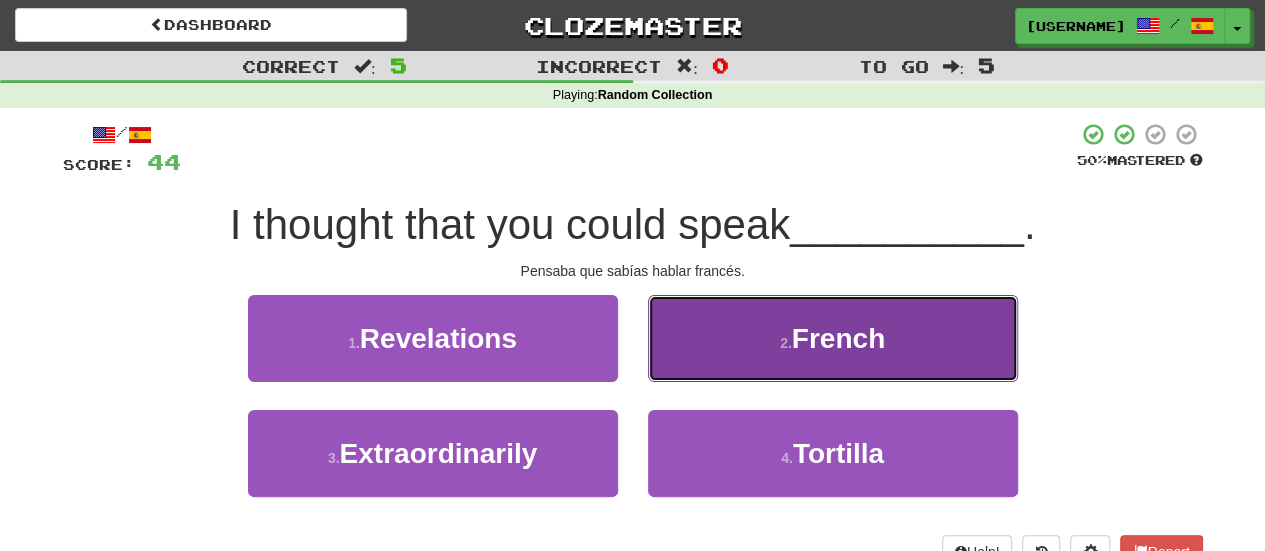click on "2 .  French" at bounding box center [833, 338] 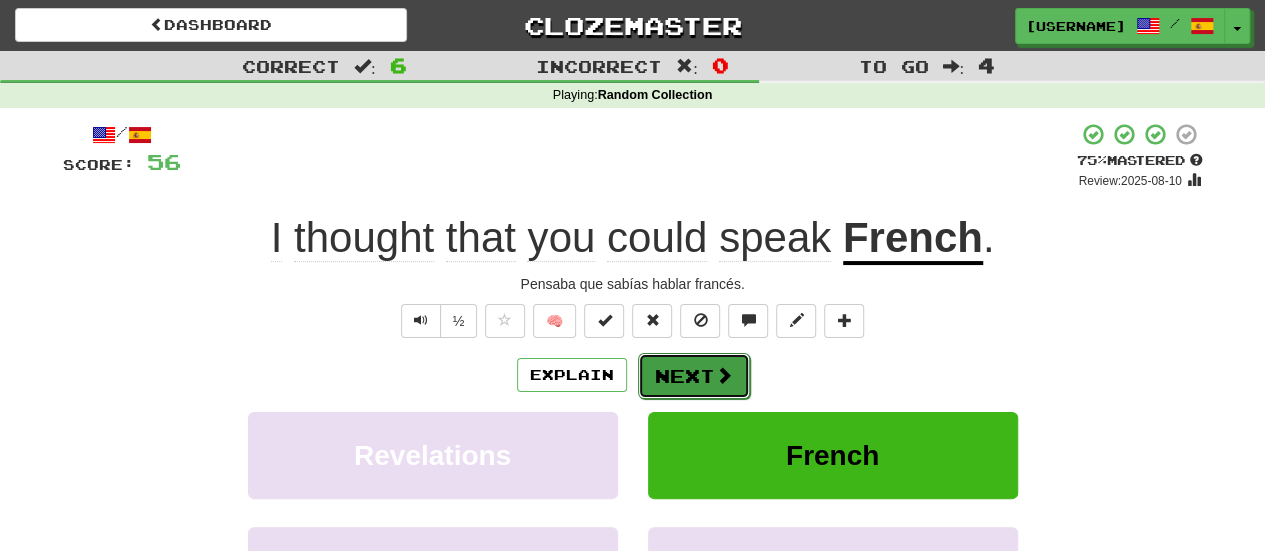 click on "Next" at bounding box center [694, 376] 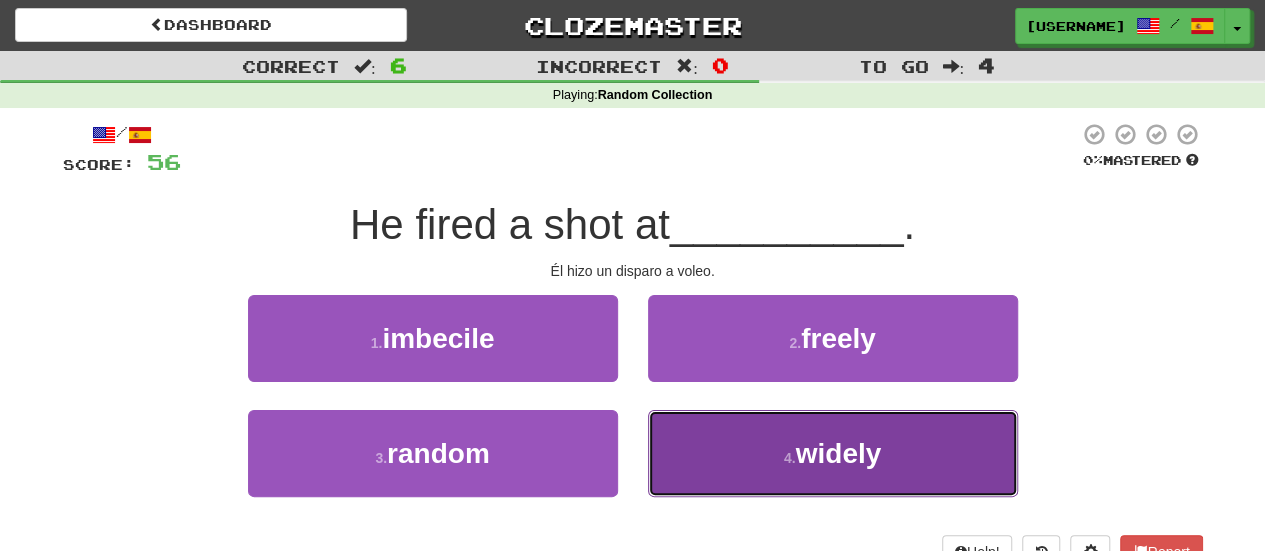 click on "4 .  widely" at bounding box center [833, 453] 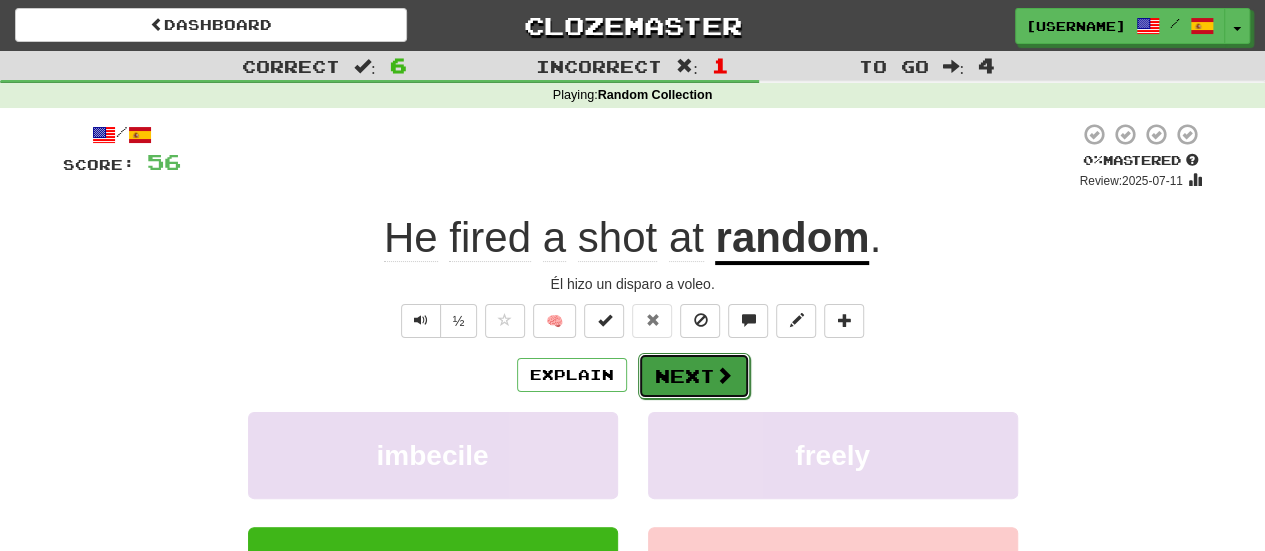 click on "Next" at bounding box center (694, 376) 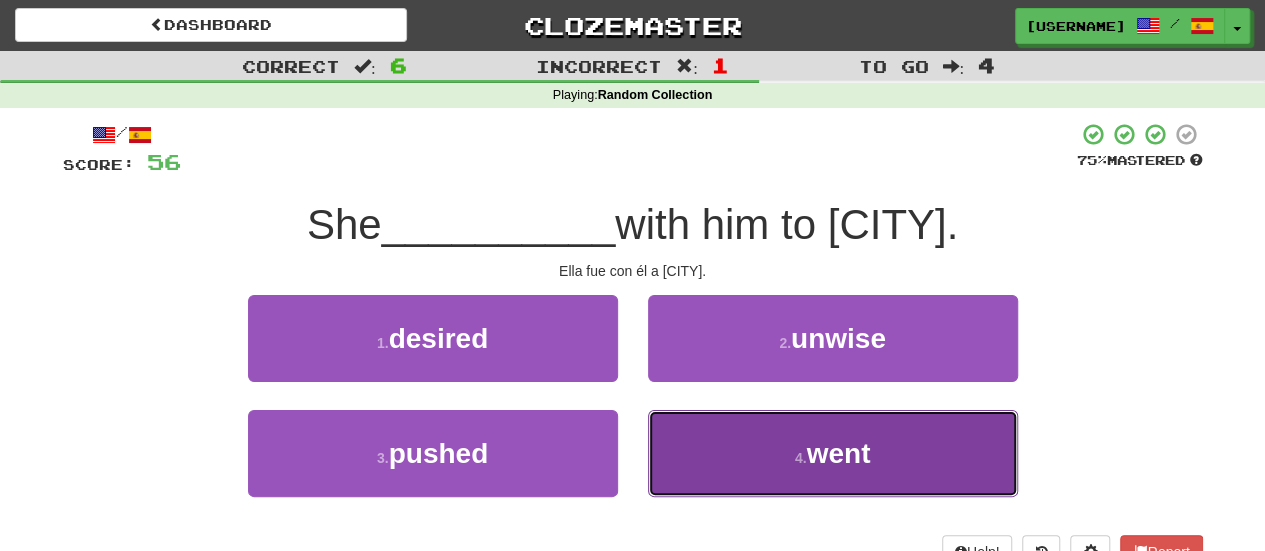 click on "4 .  went" at bounding box center [833, 453] 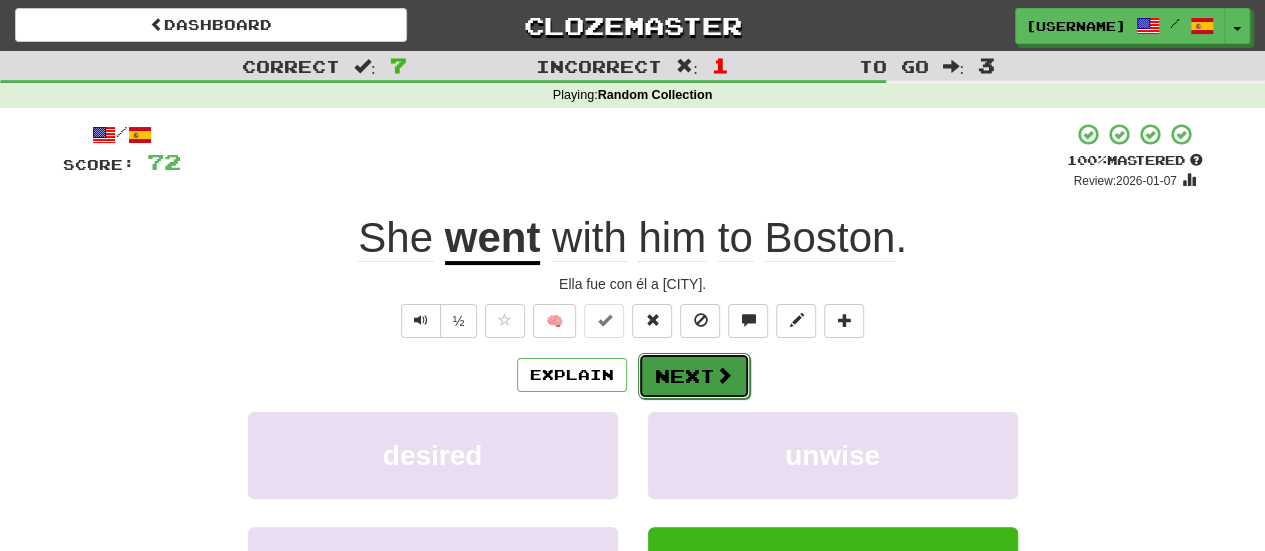 click at bounding box center (724, 375) 